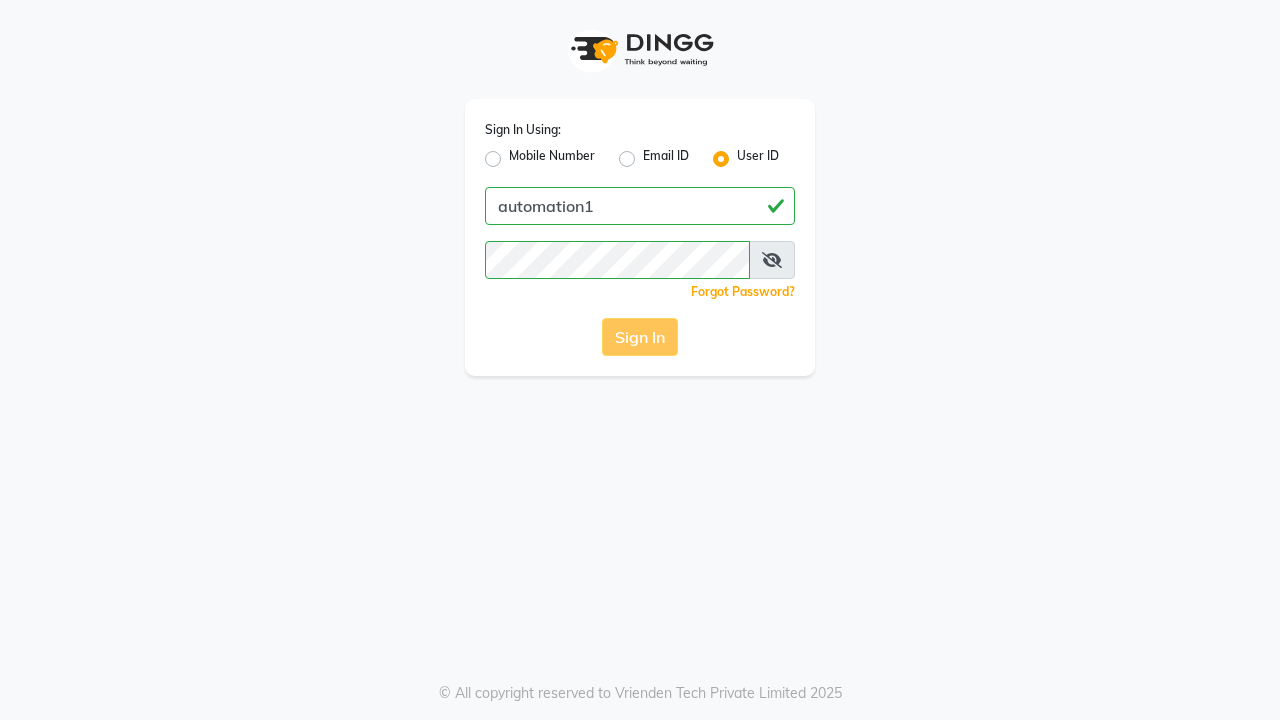scroll, scrollTop: 0, scrollLeft: 0, axis: both 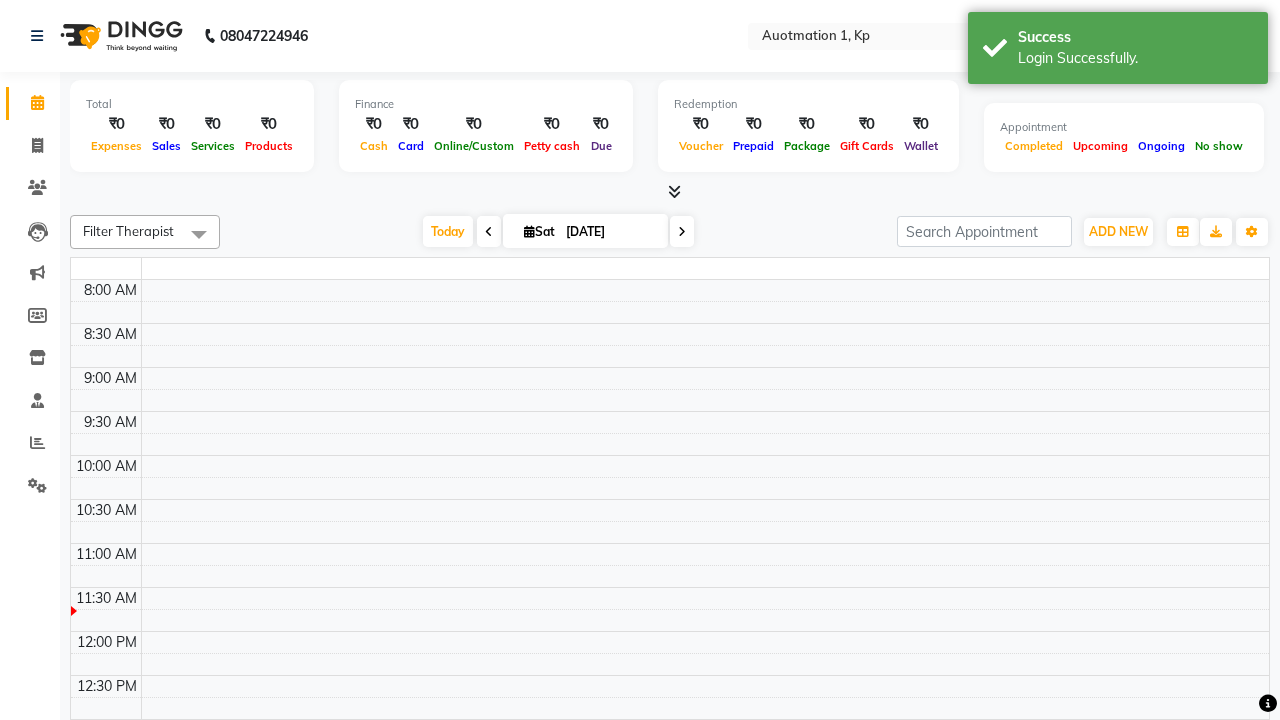 select on "en" 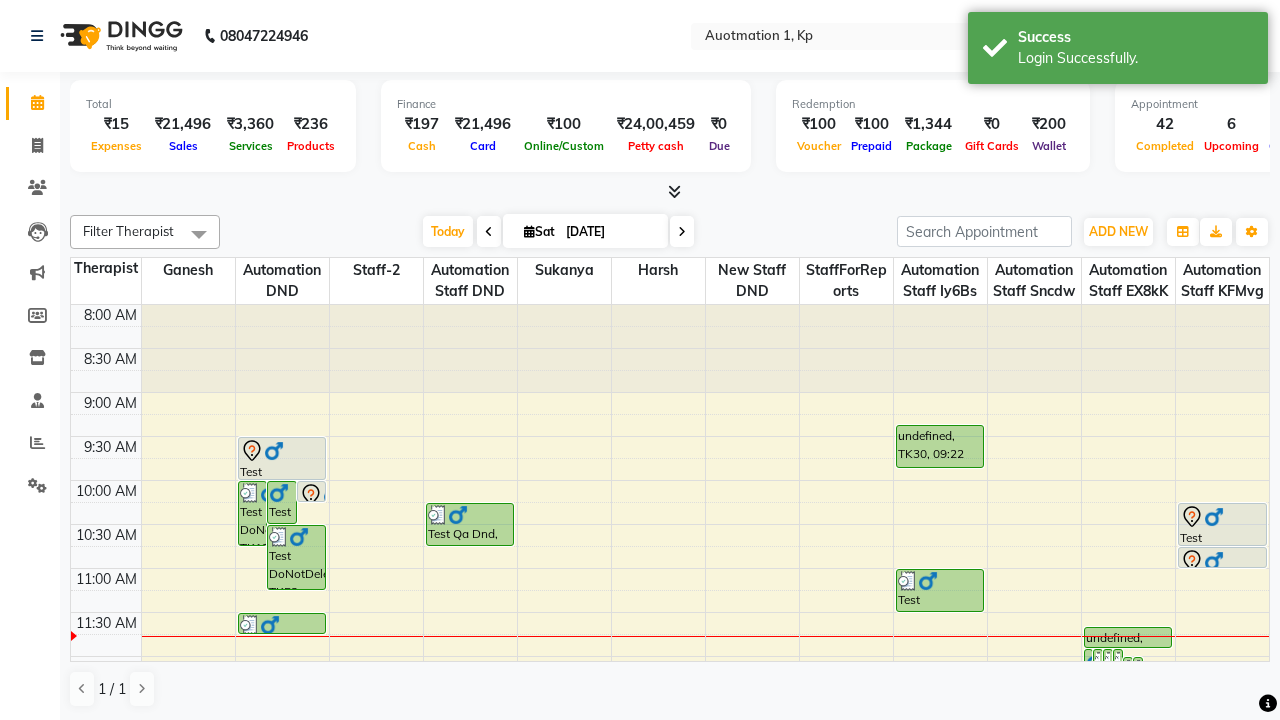 scroll, scrollTop: 0, scrollLeft: 0, axis: both 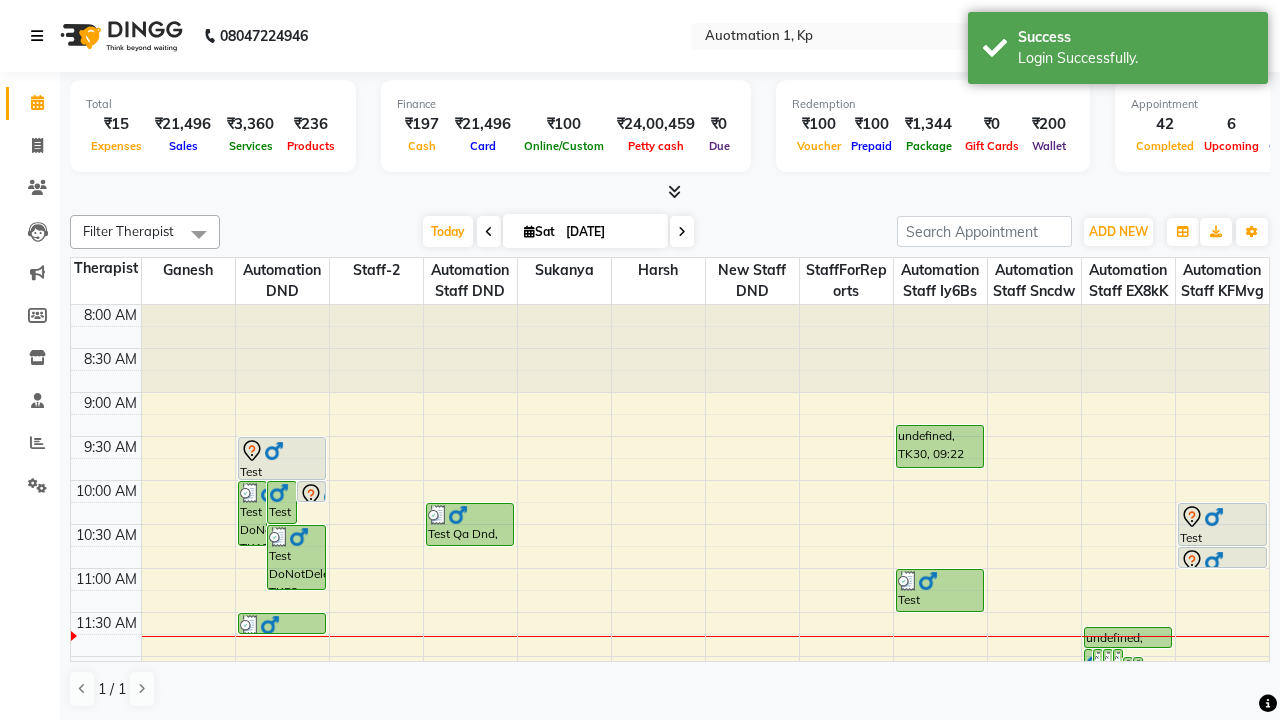 click at bounding box center (37, 36) 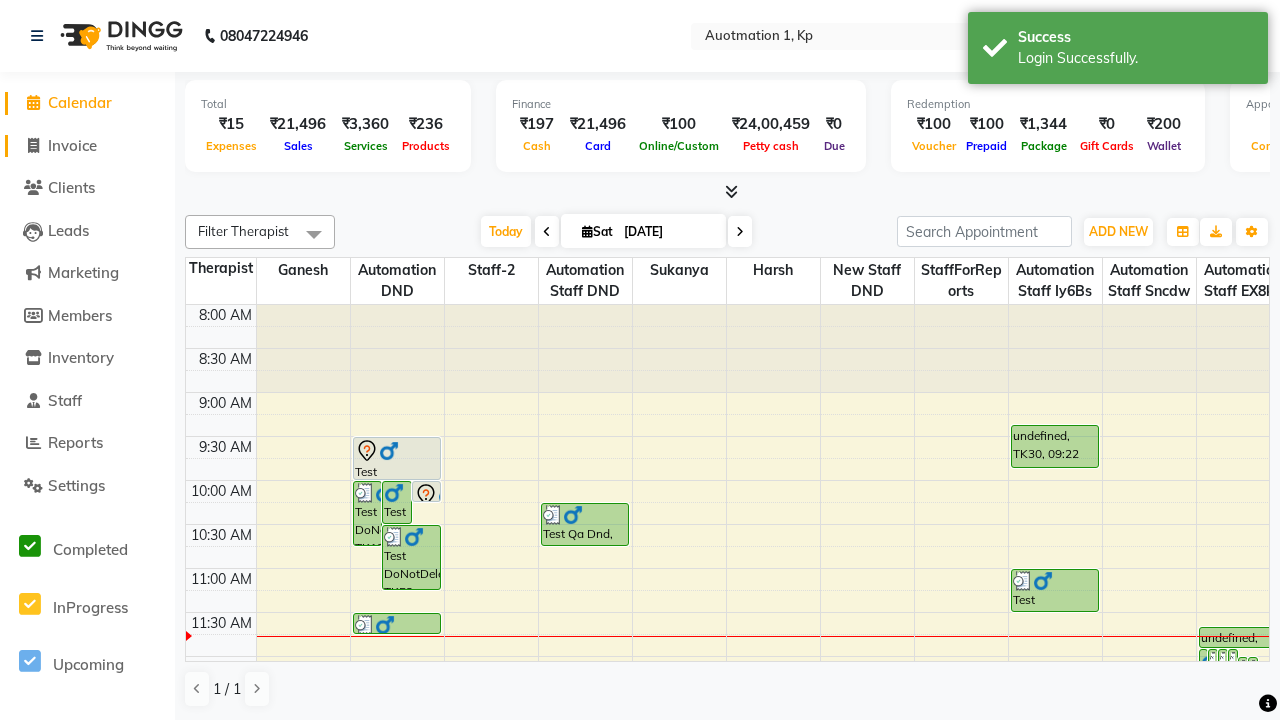 click on "Invoice" 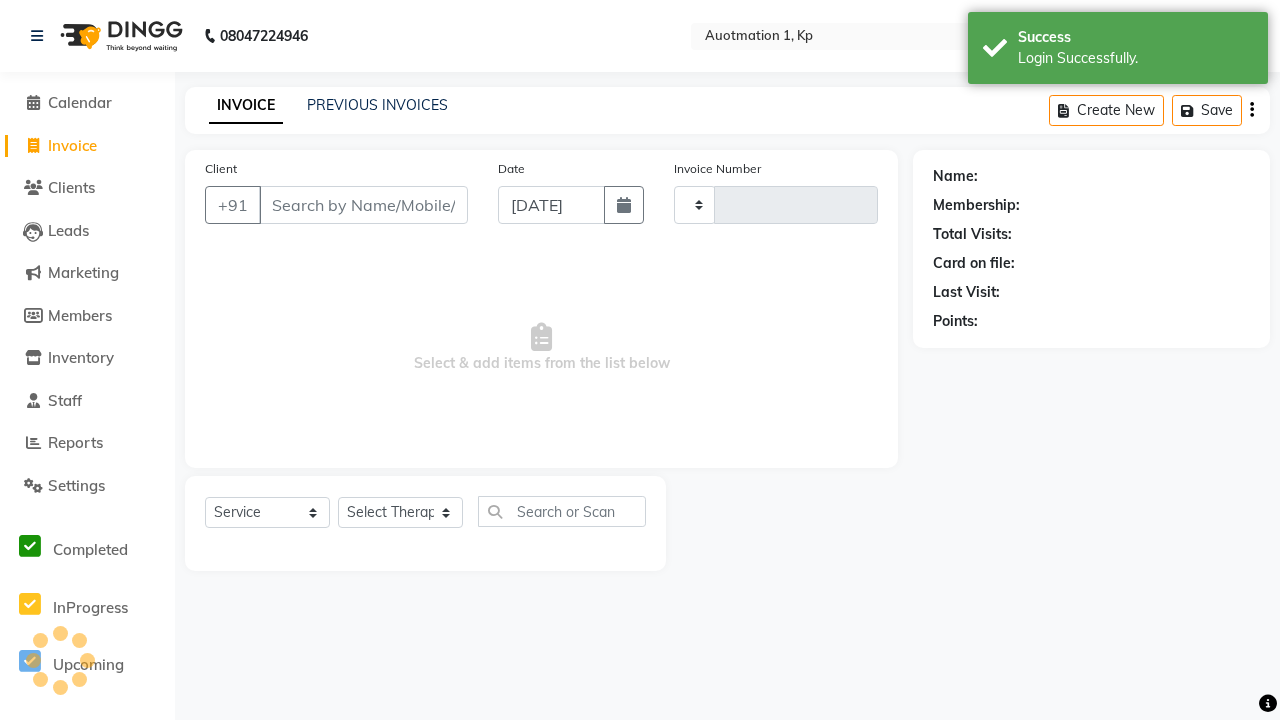 type on "2558" 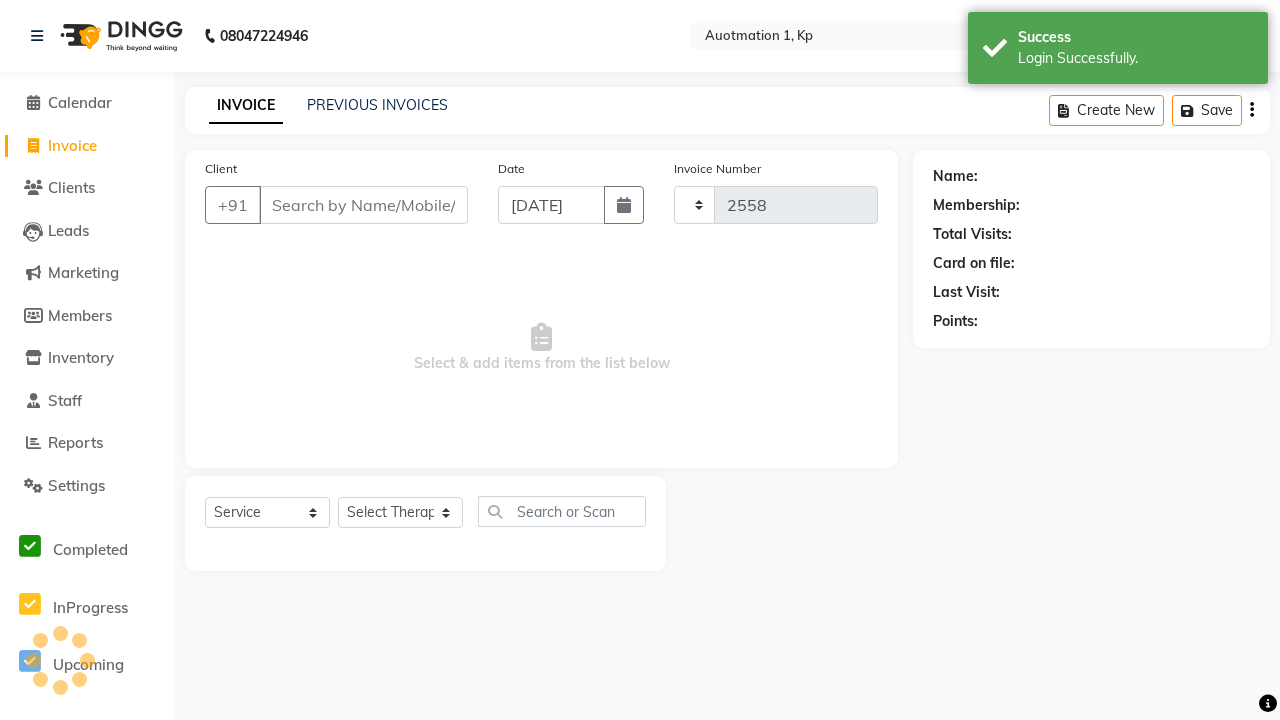 select on "150" 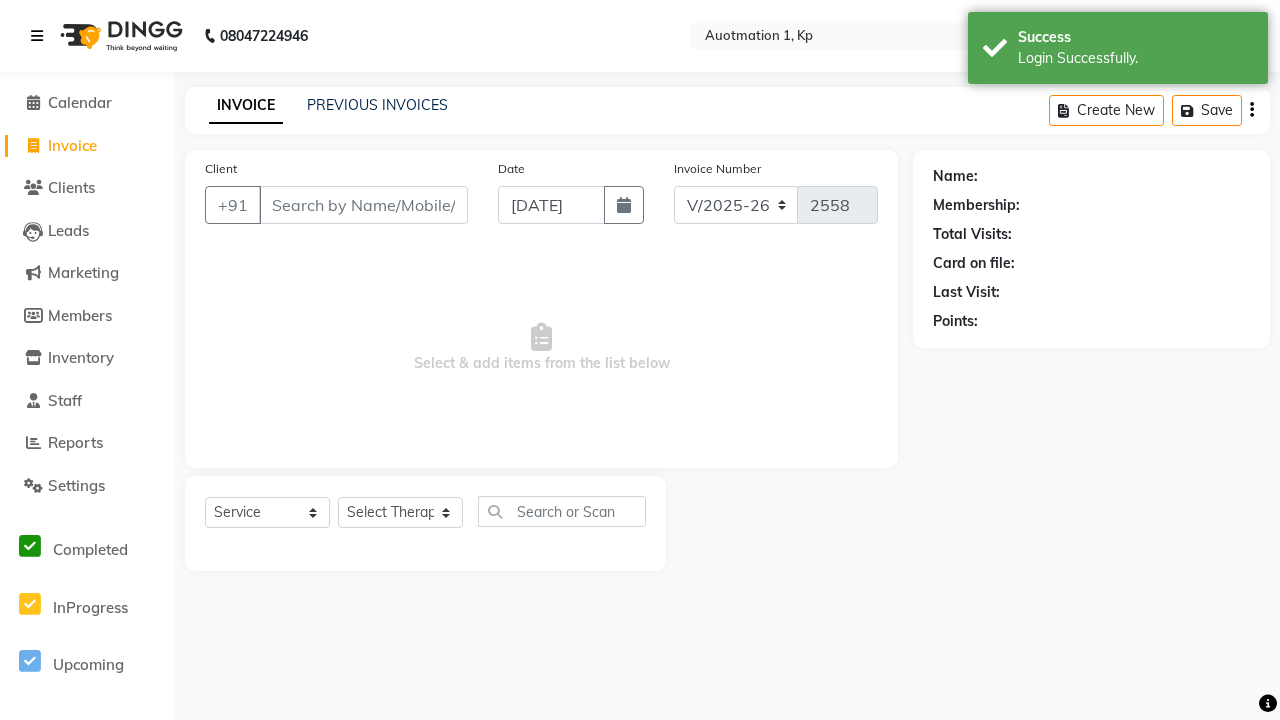 click at bounding box center (37, 36) 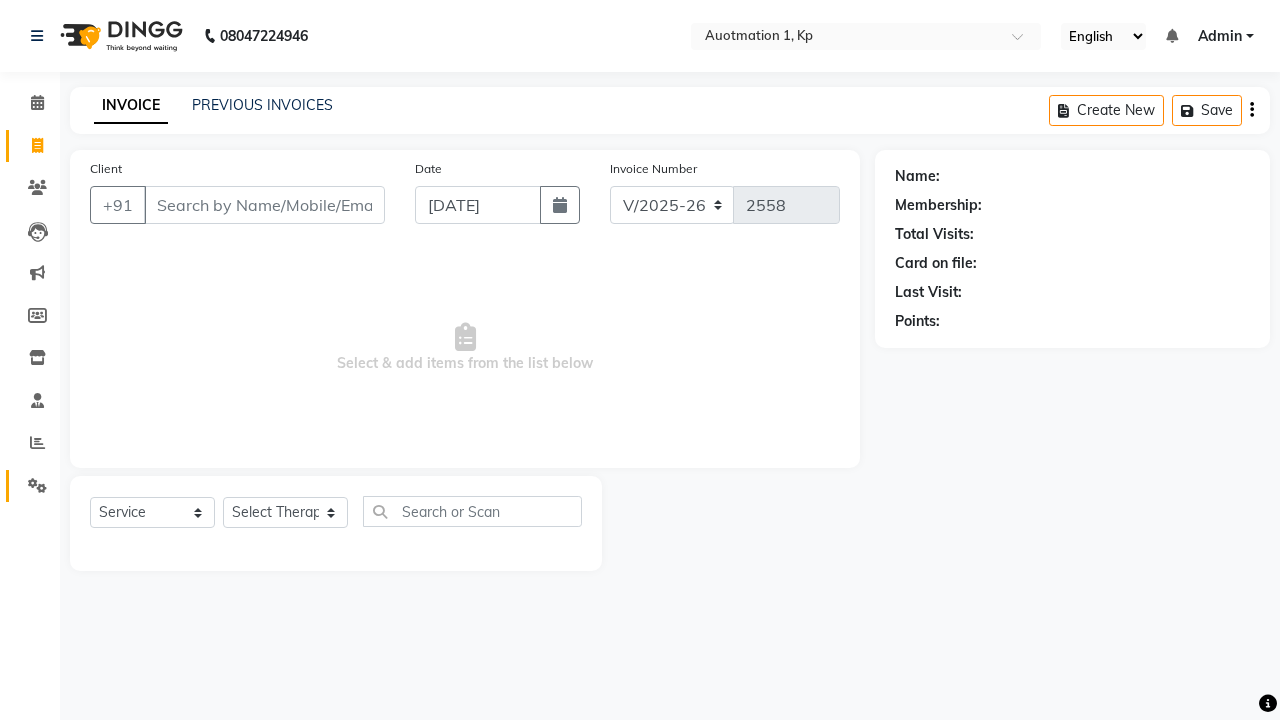 click 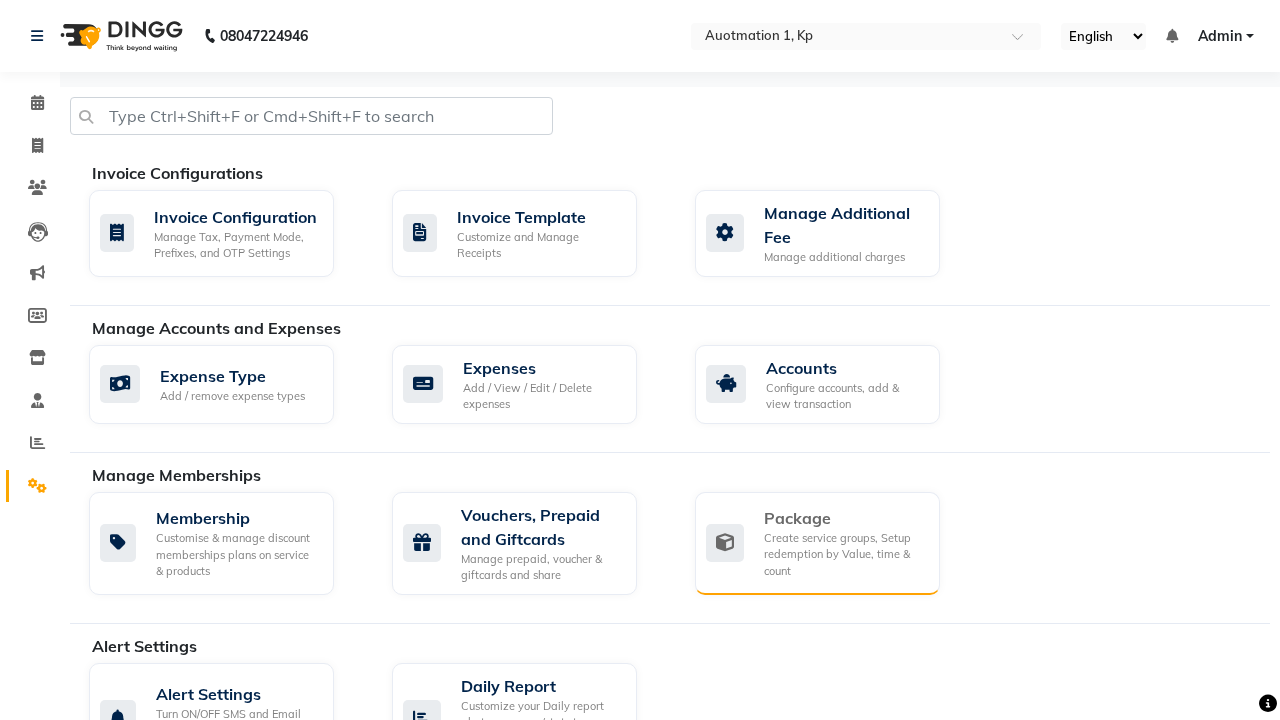 click on "Package" 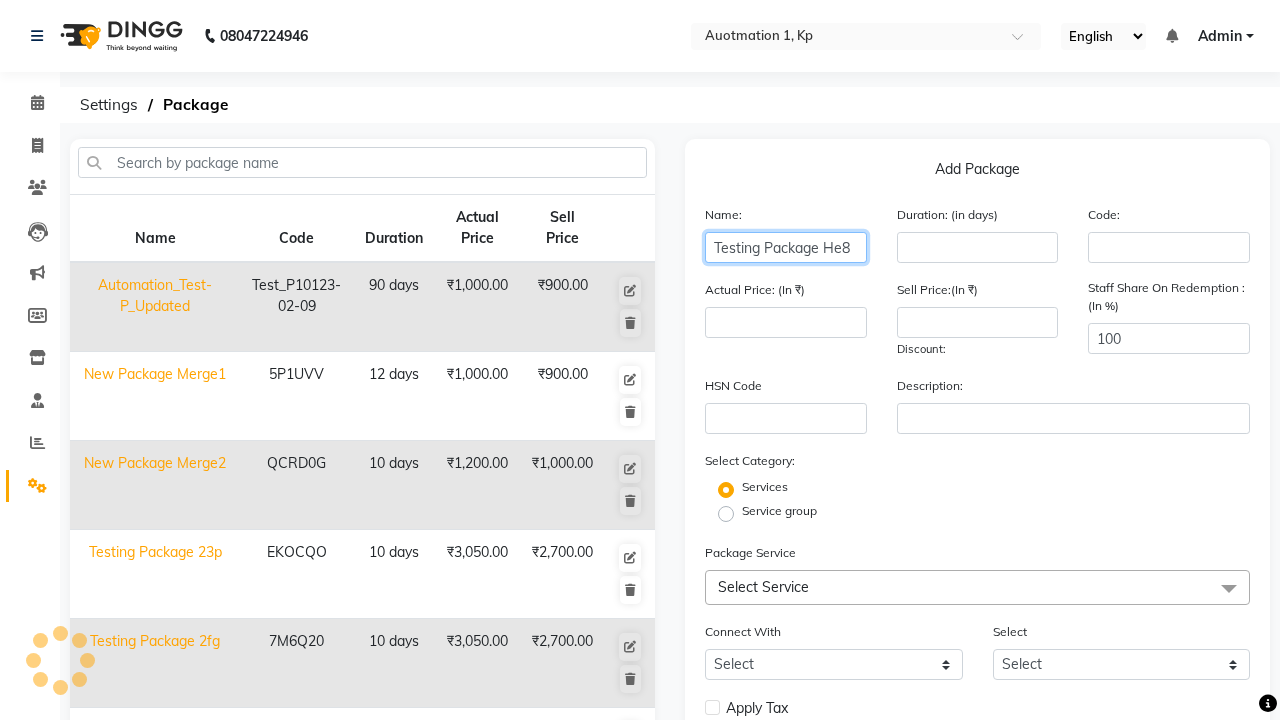 type on "Testing Package He8" 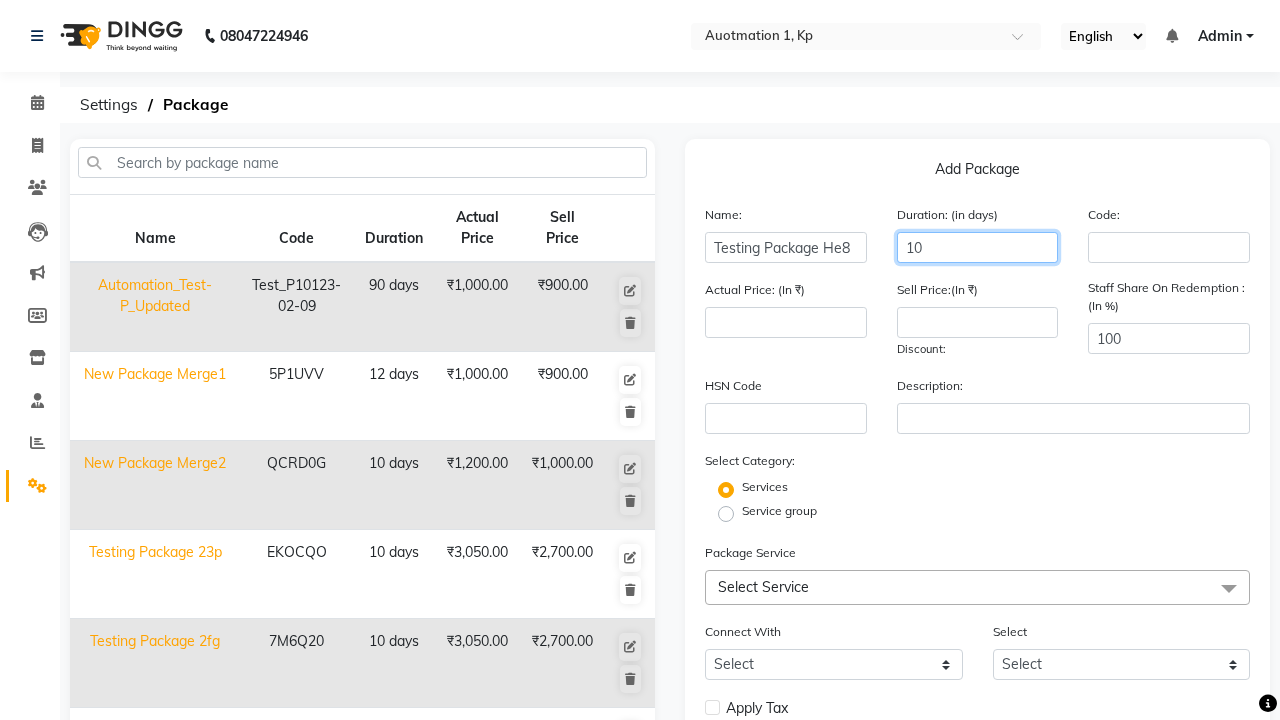 type on "10" 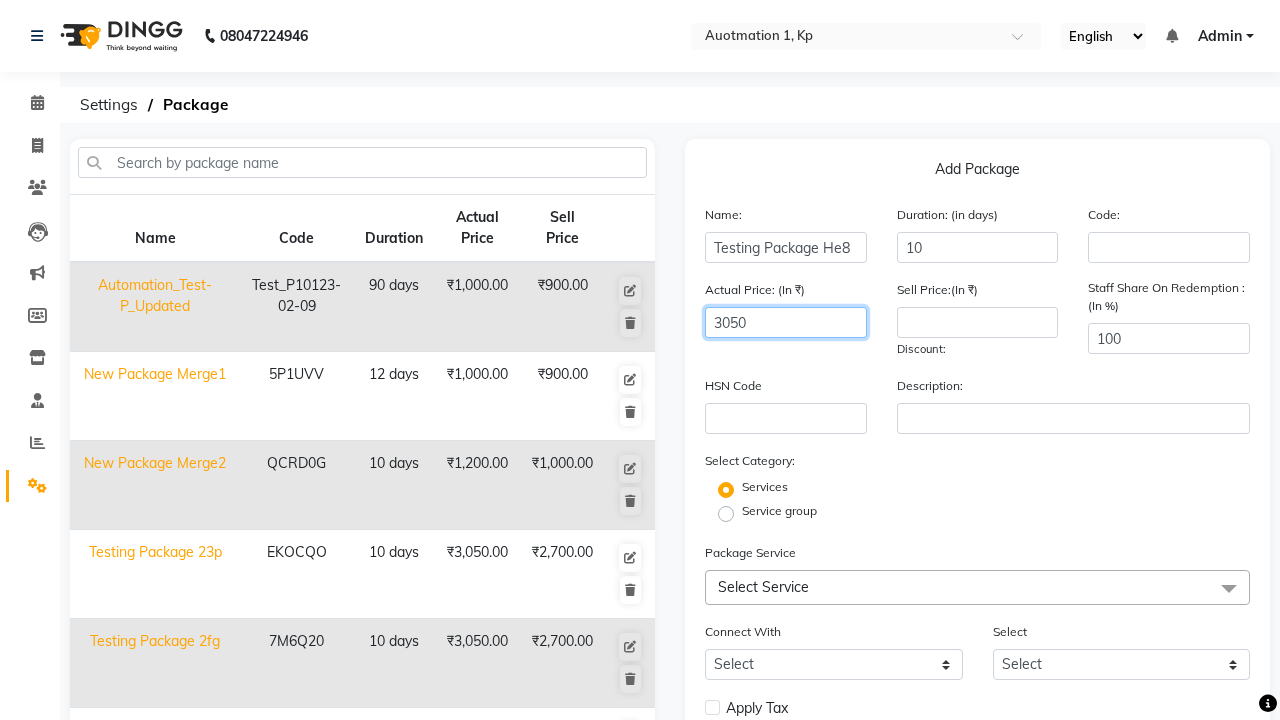 type on "3050" 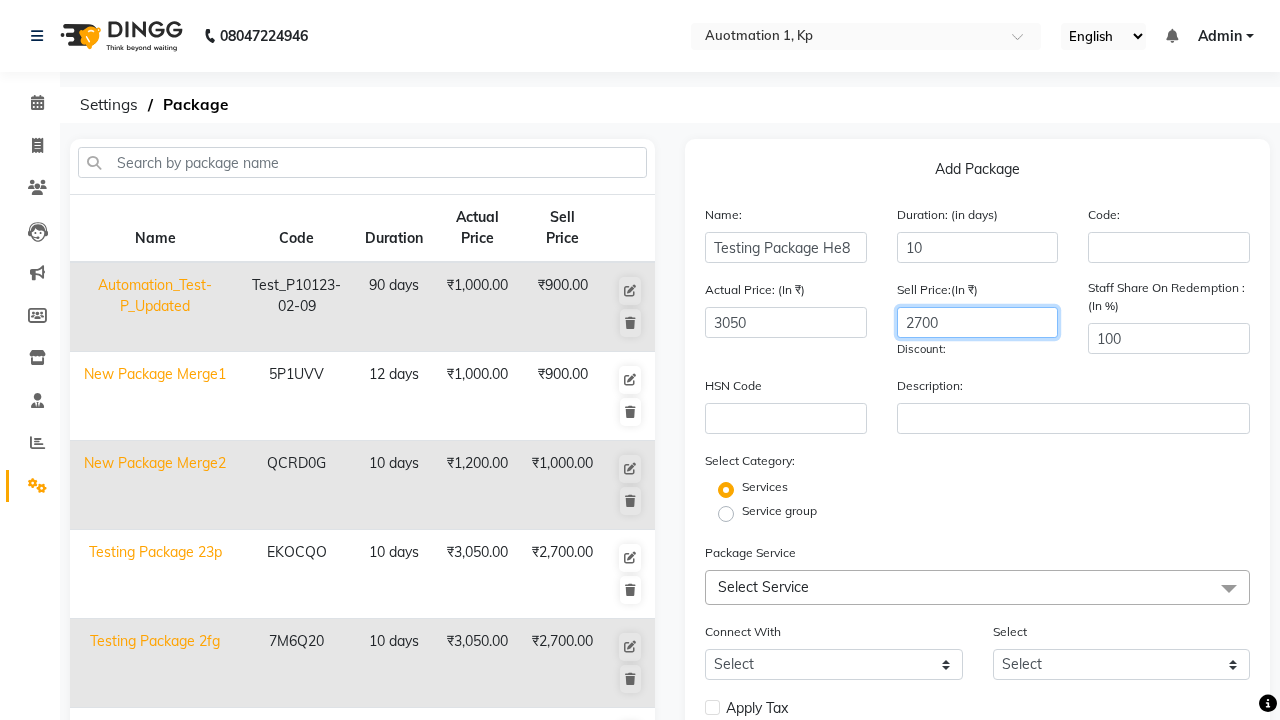 type on "2700" 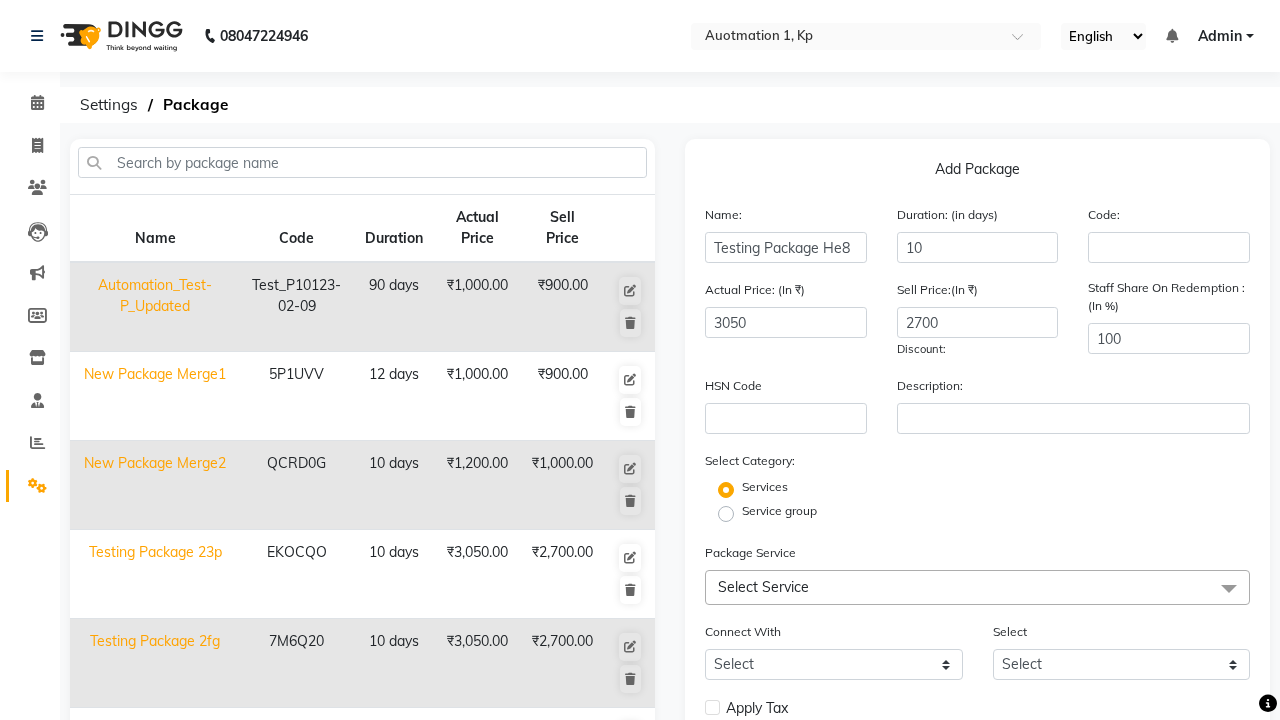 click on "Select Service" 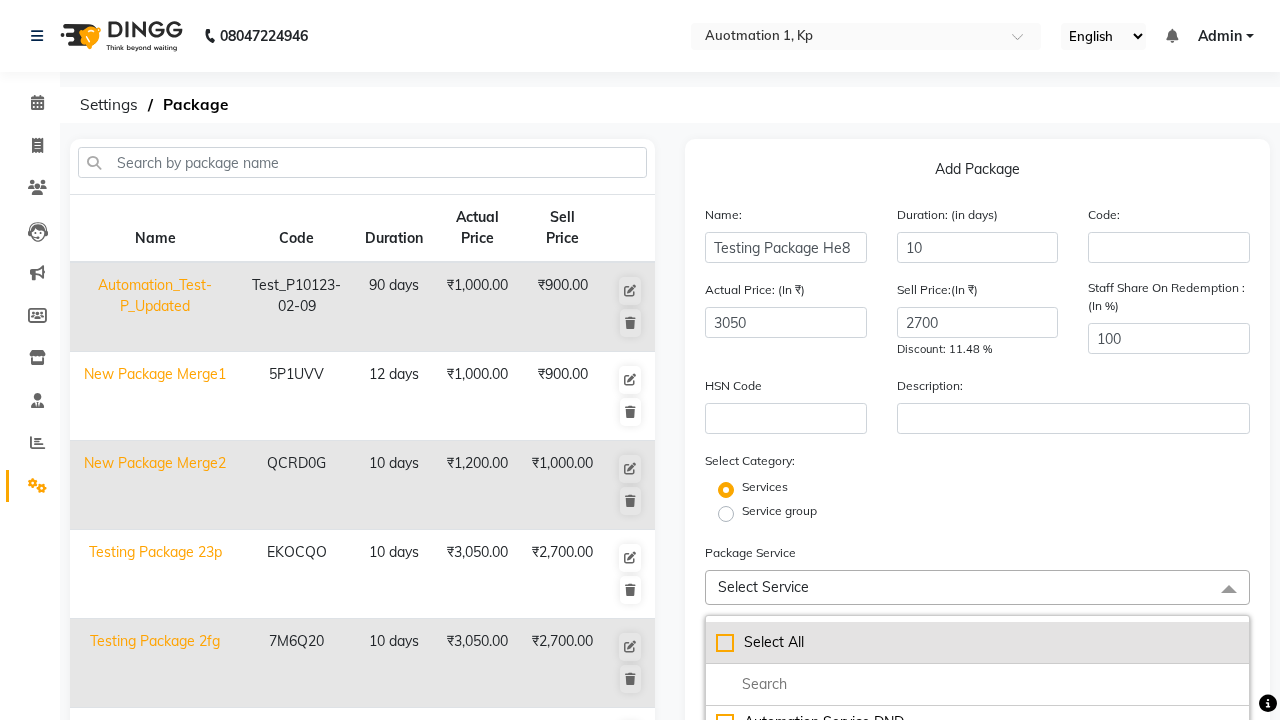 click on "Select All" 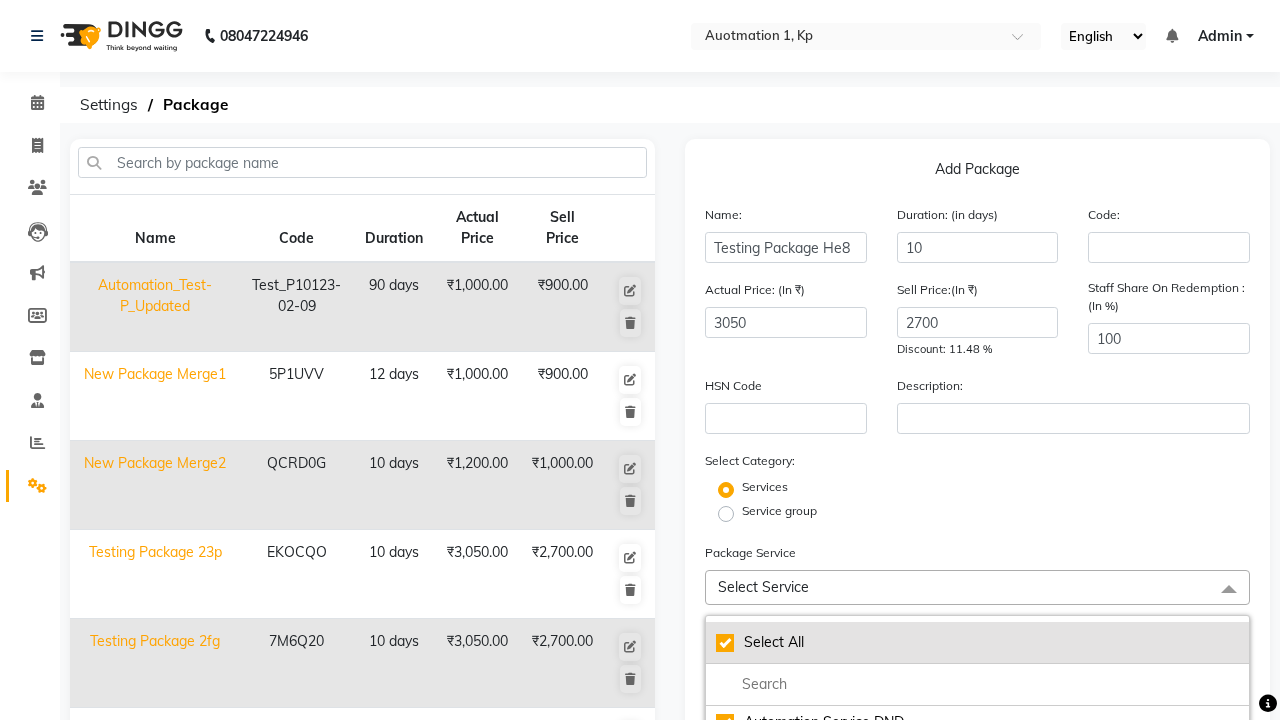 checkbox on "true" 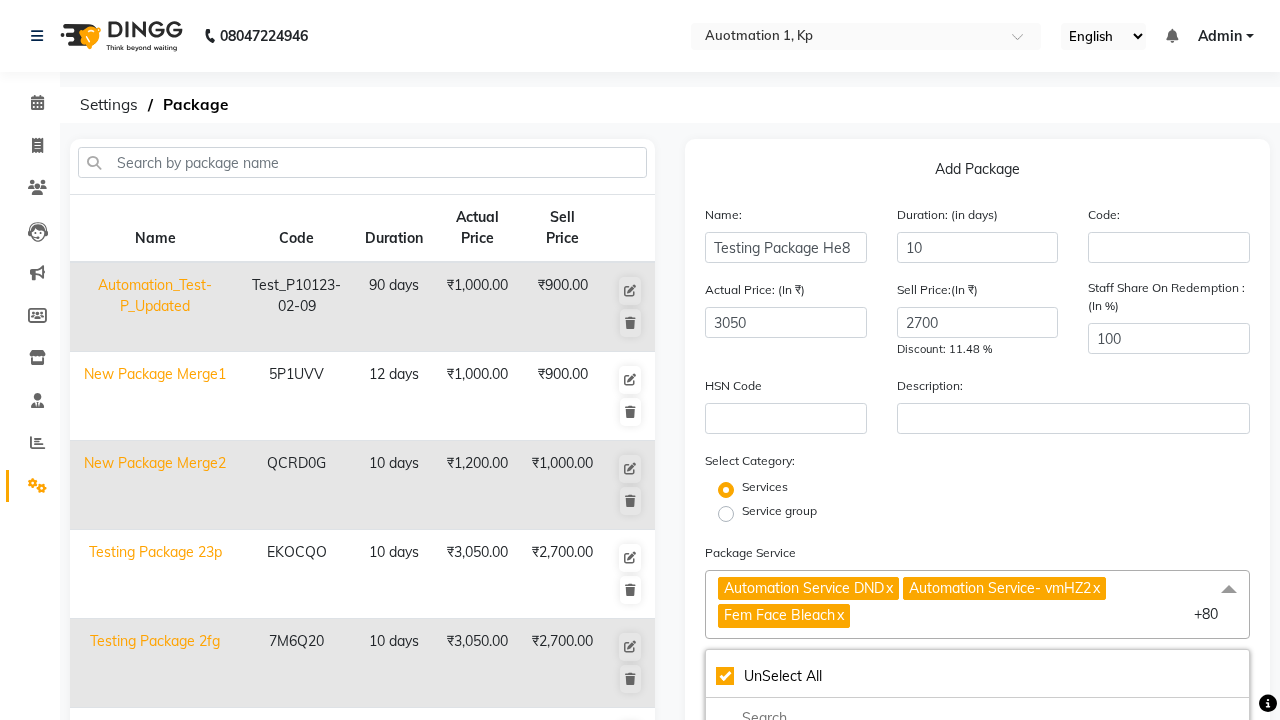 click on "Automation Service DND" 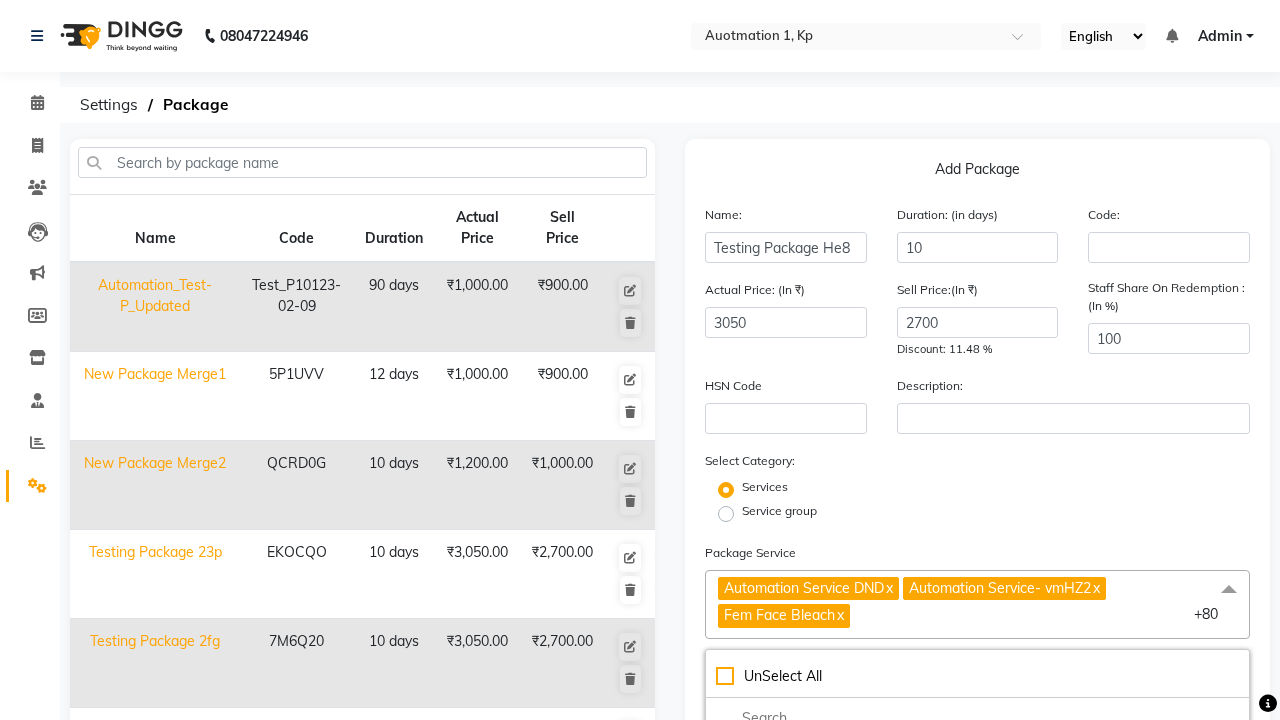 checkbox on "false" 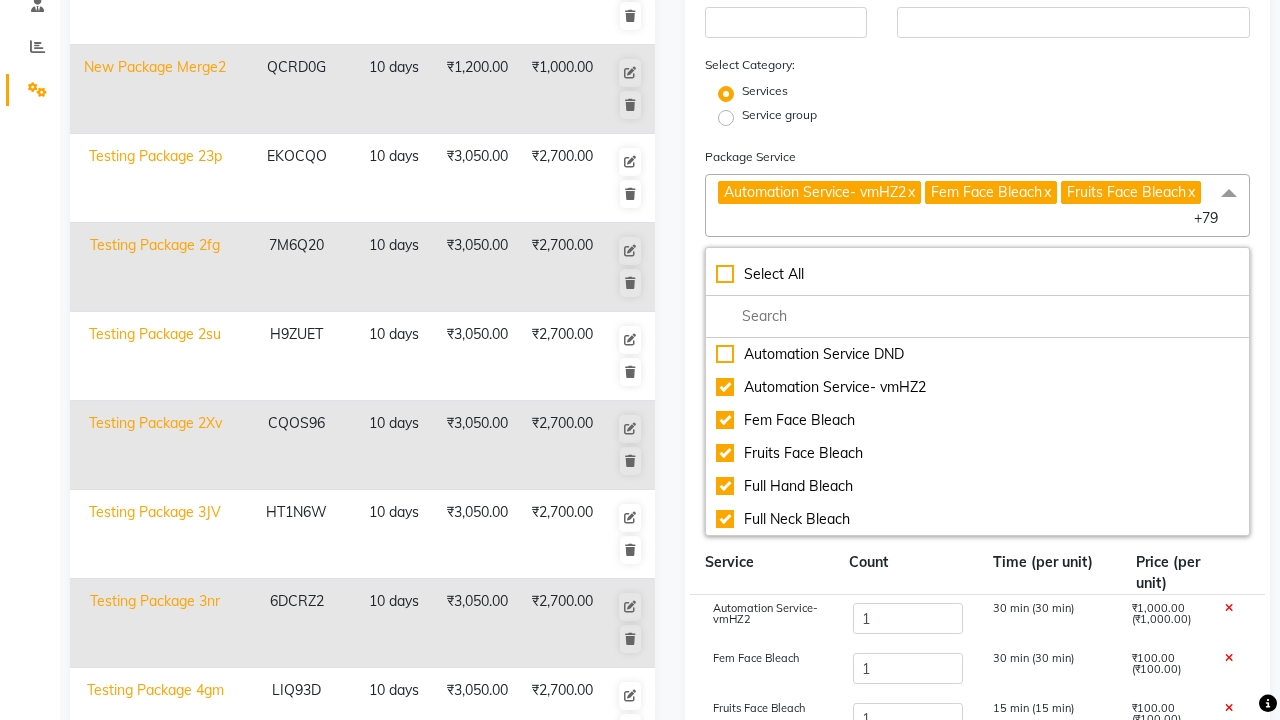 click on "Save" 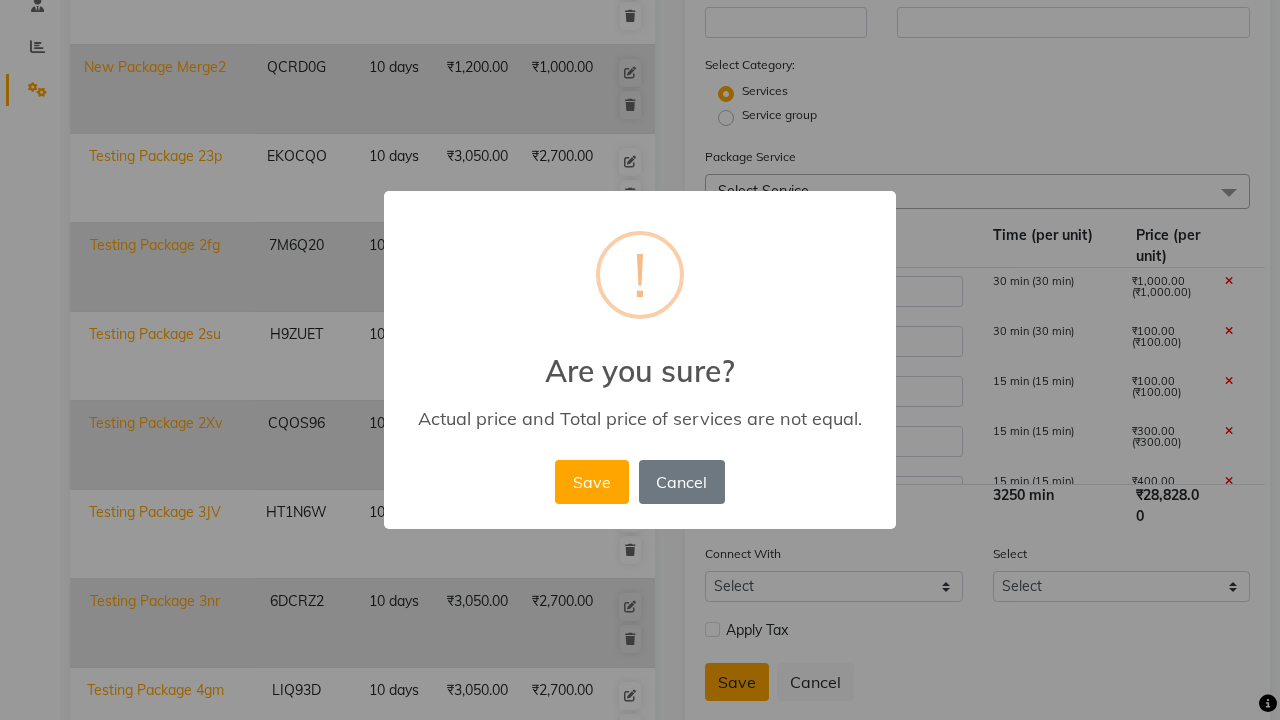 scroll, scrollTop: 527, scrollLeft: 0, axis: vertical 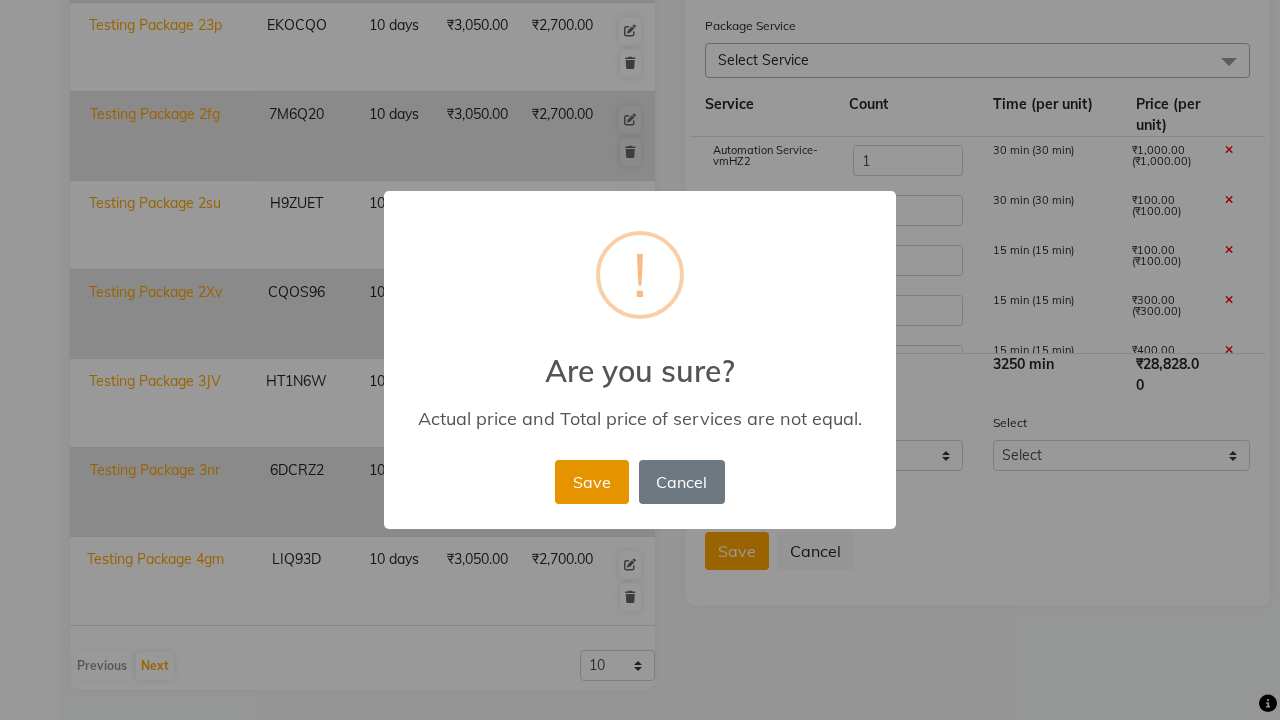 click on "Save" at bounding box center [591, 482] 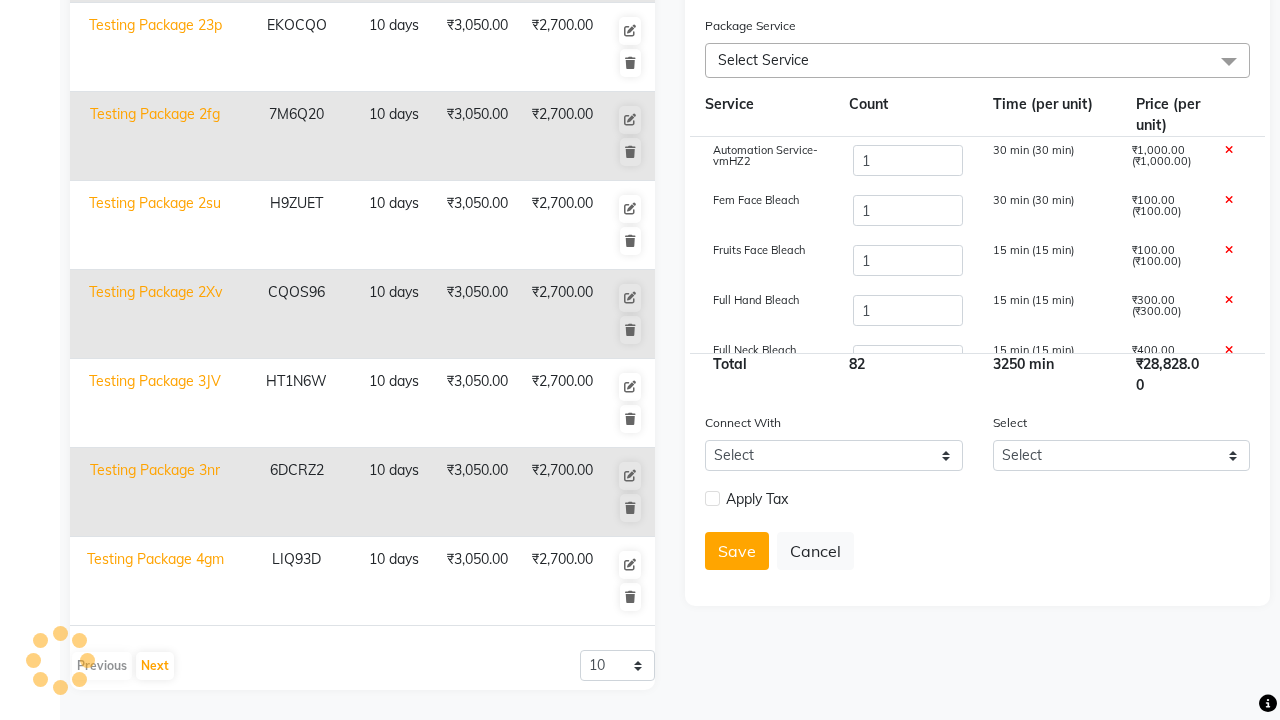 type 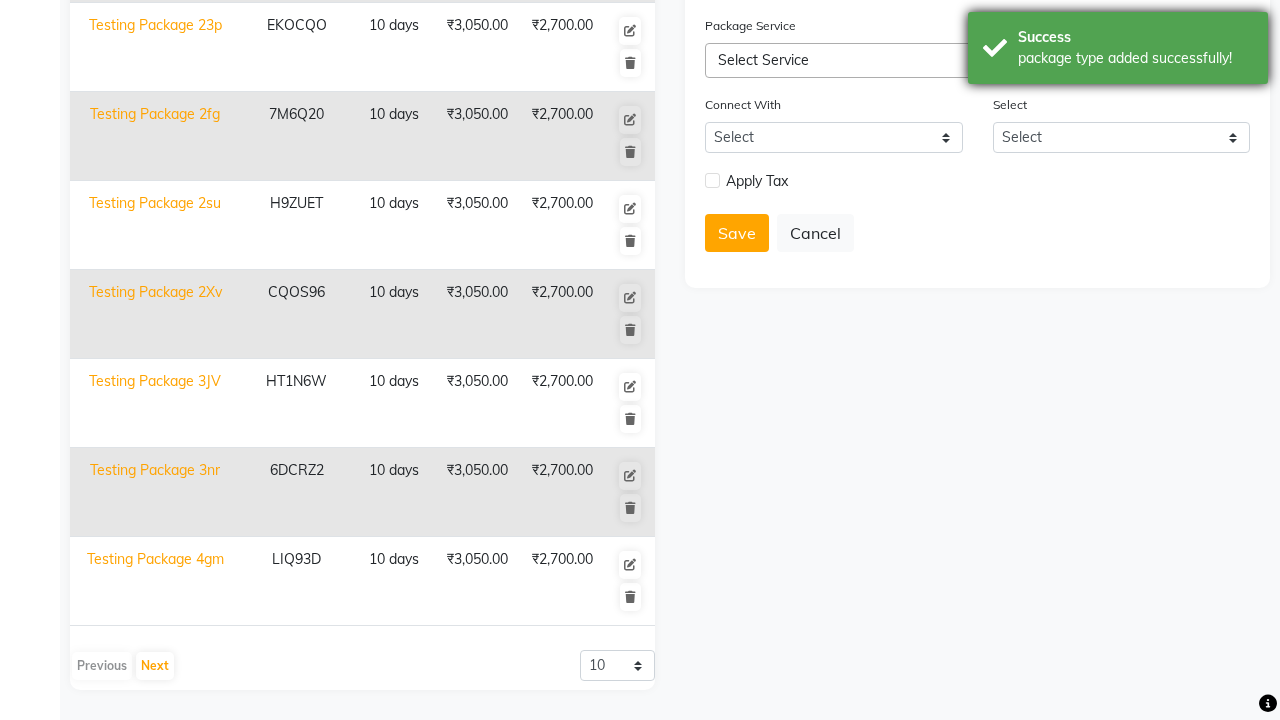 click on "package type added successfully!" at bounding box center (1135, 58) 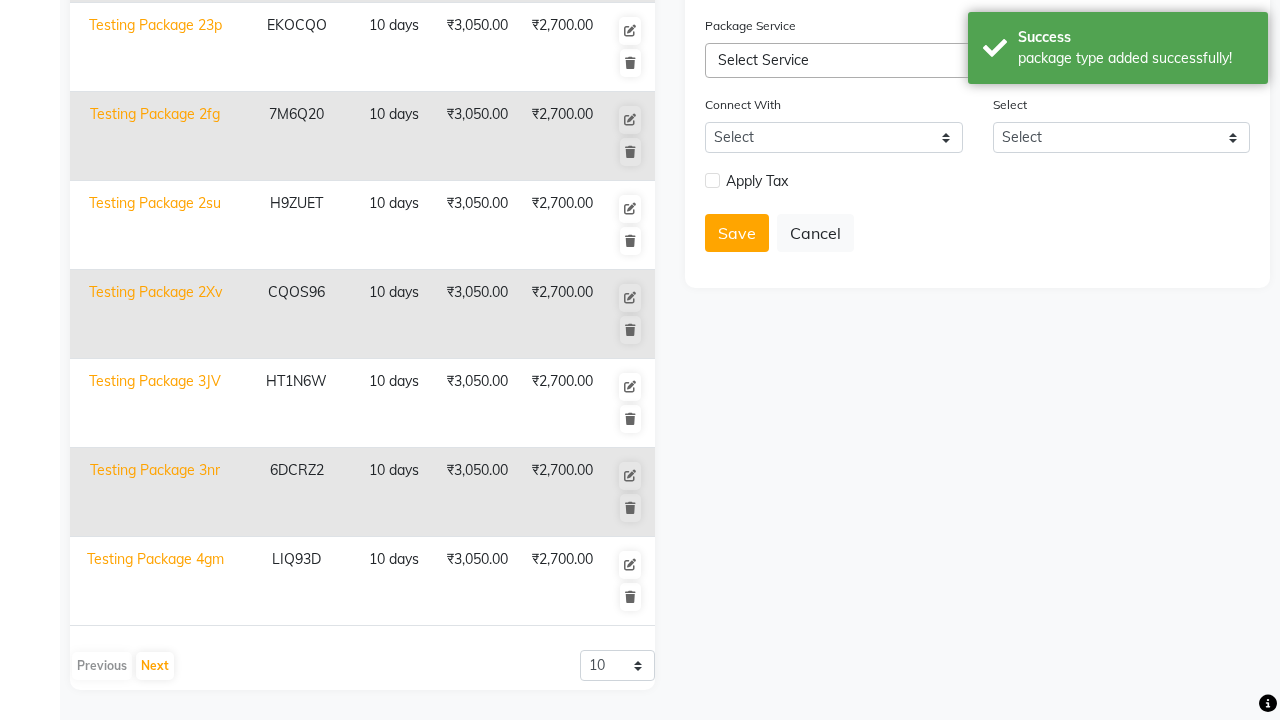 click at bounding box center (37, -491) 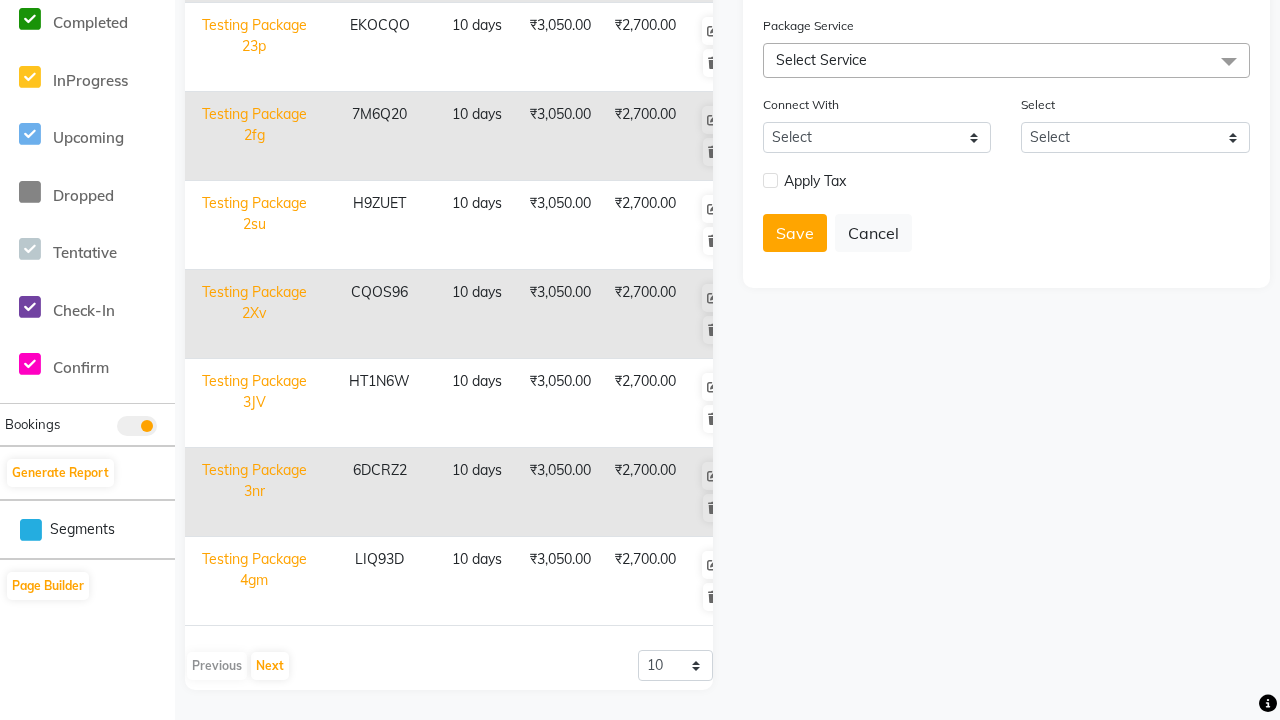 scroll, scrollTop: 0, scrollLeft: 0, axis: both 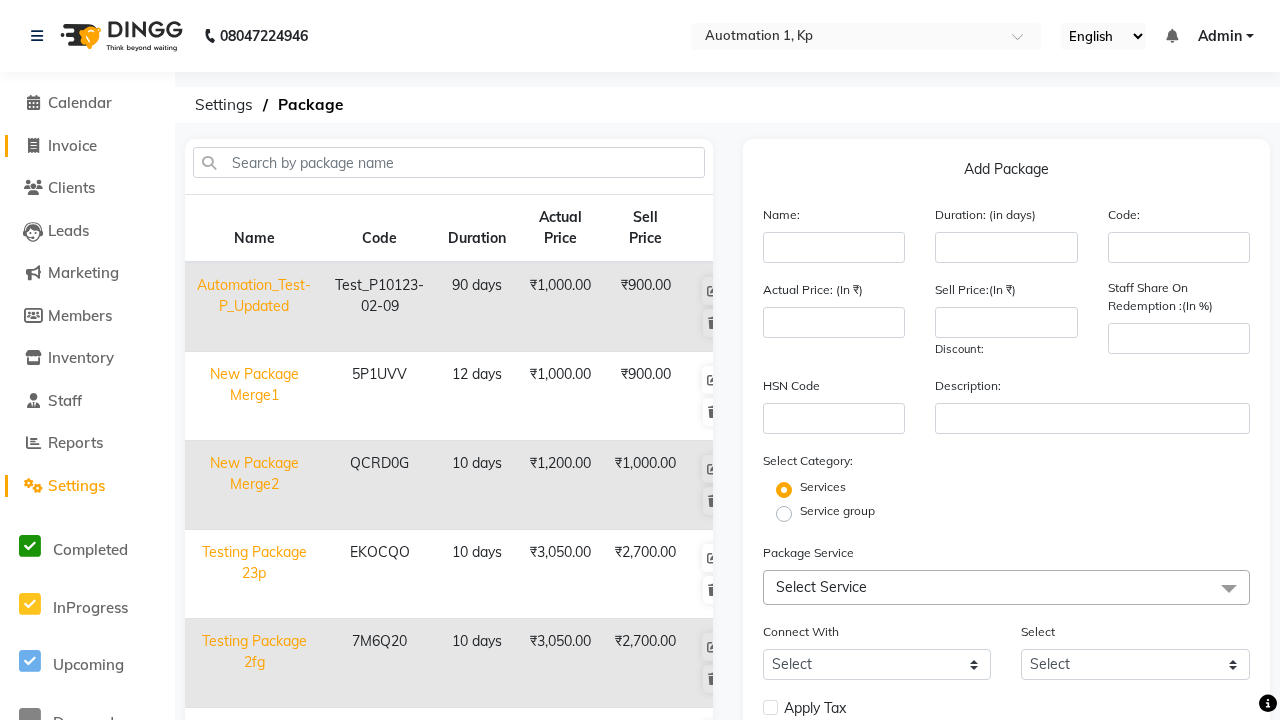 click on "Invoice" 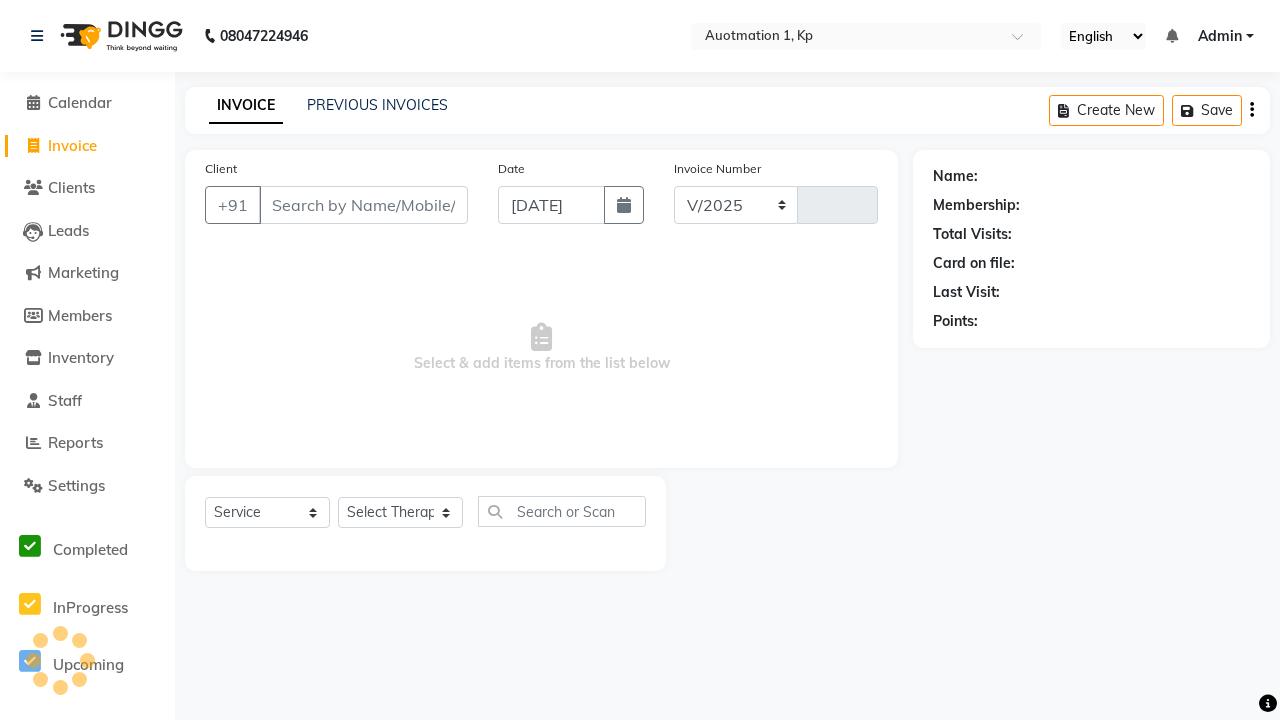 select on "150" 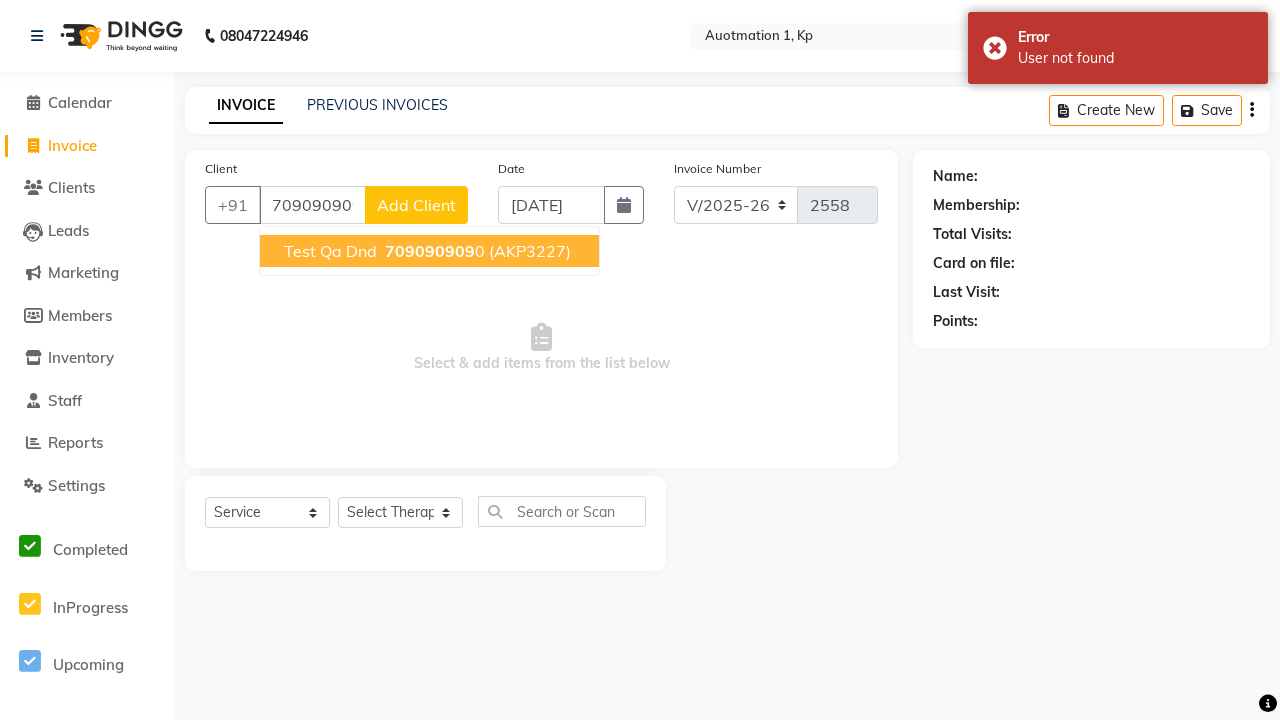 click on "709090909" at bounding box center [430, 251] 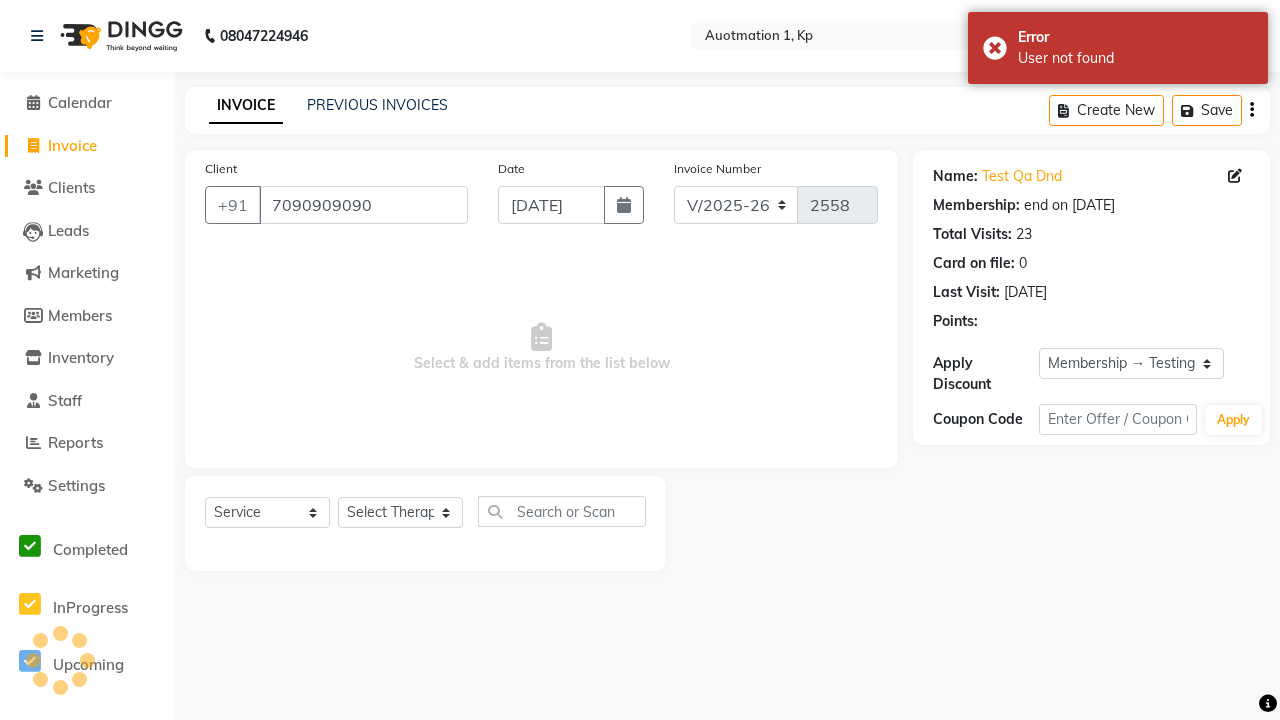 select on "0:" 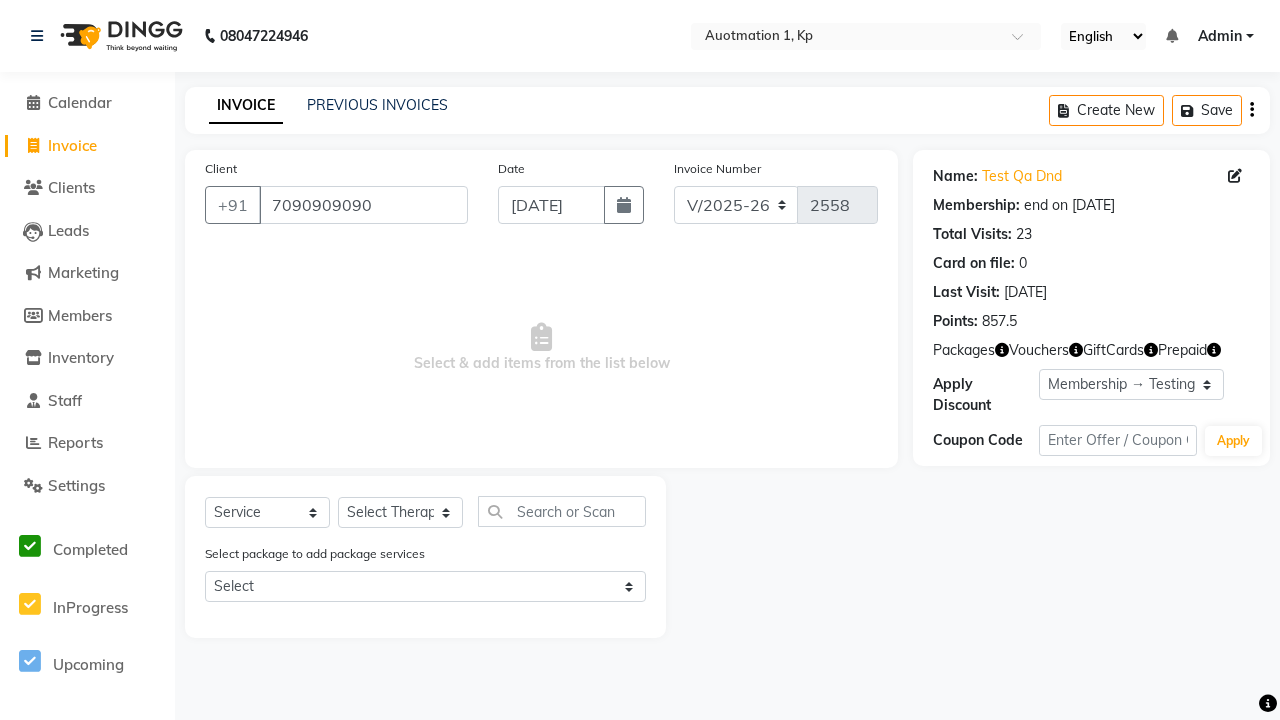 select on "package" 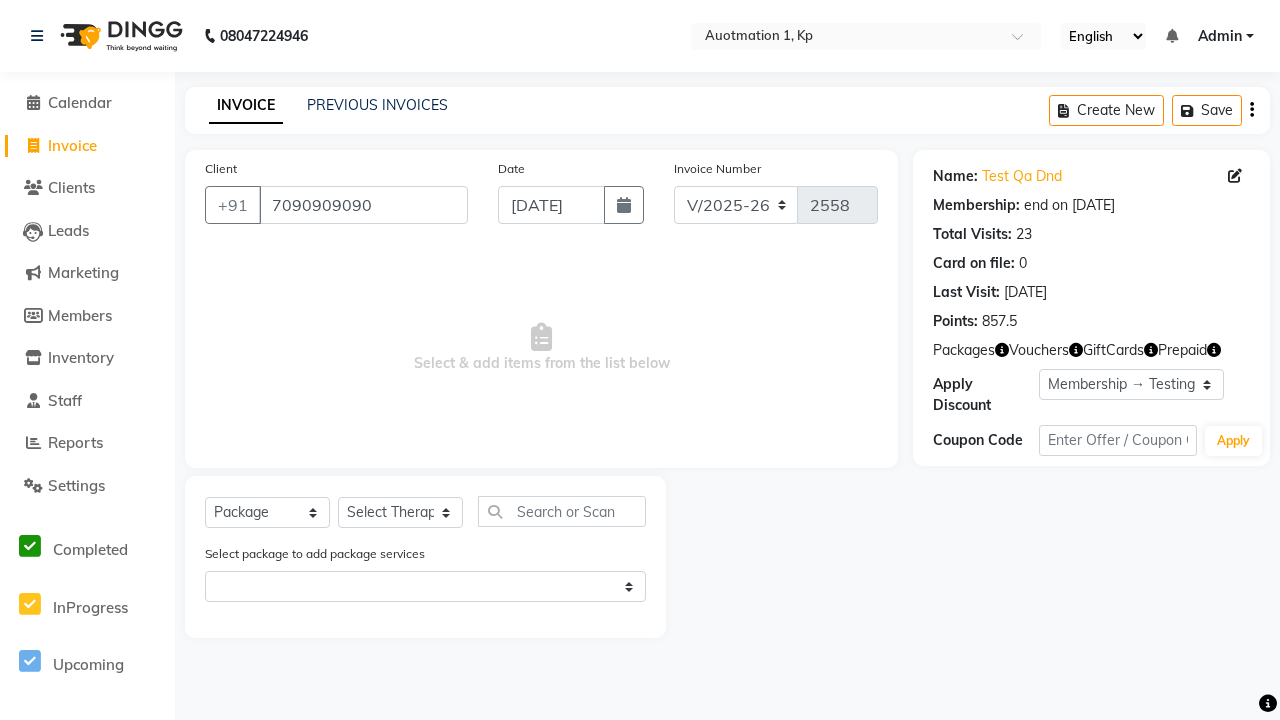 select on "5439" 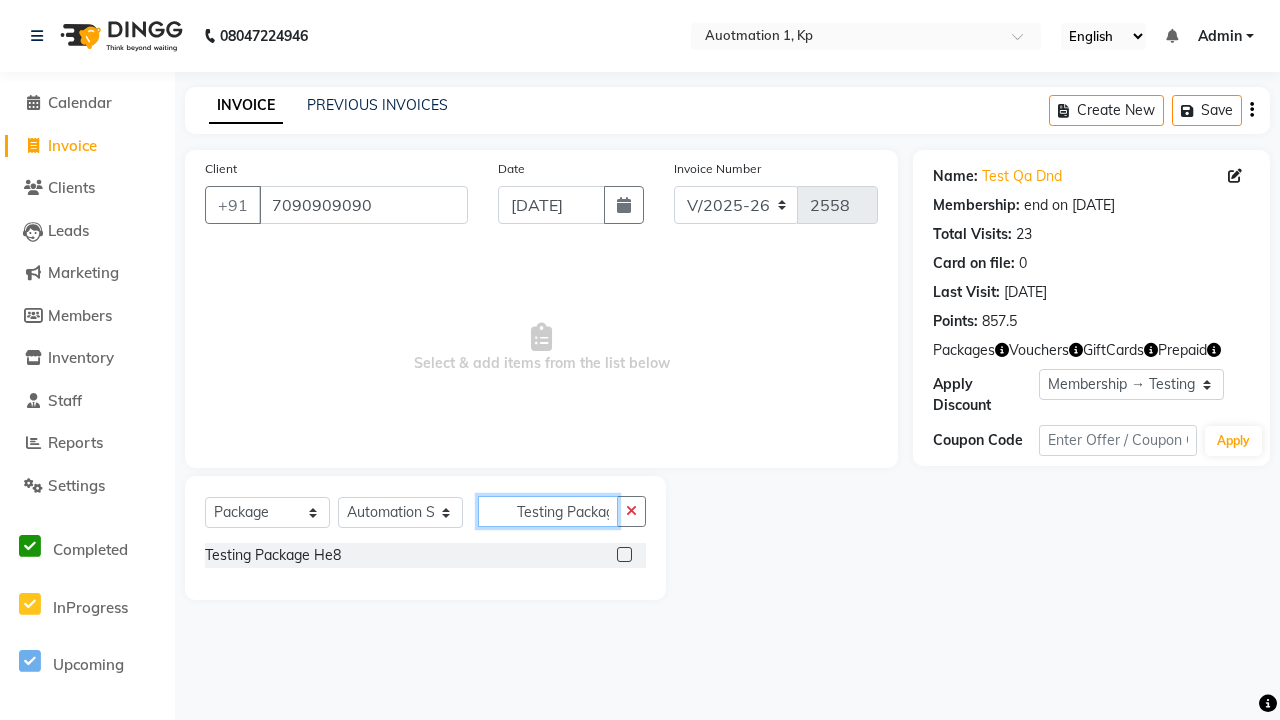 scroll, scrollTop: 0, scrollLeft: 16, axis: horizontal 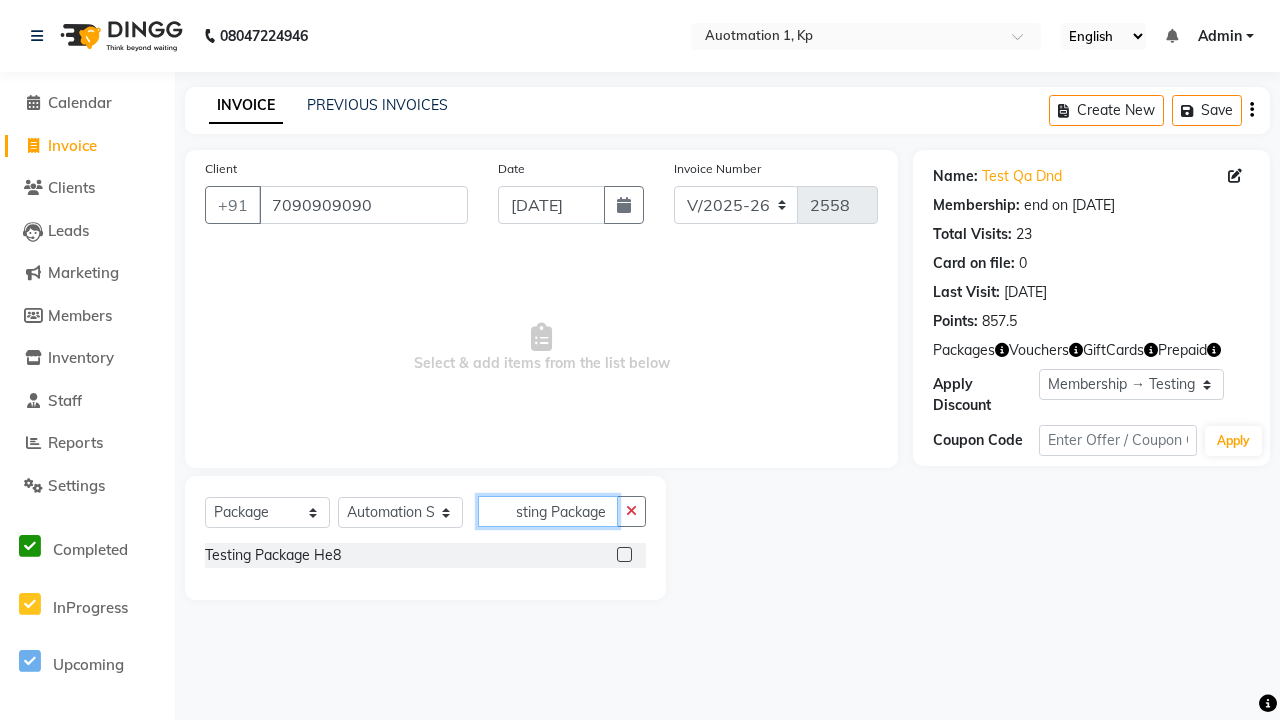 type on "Testing Package He8" 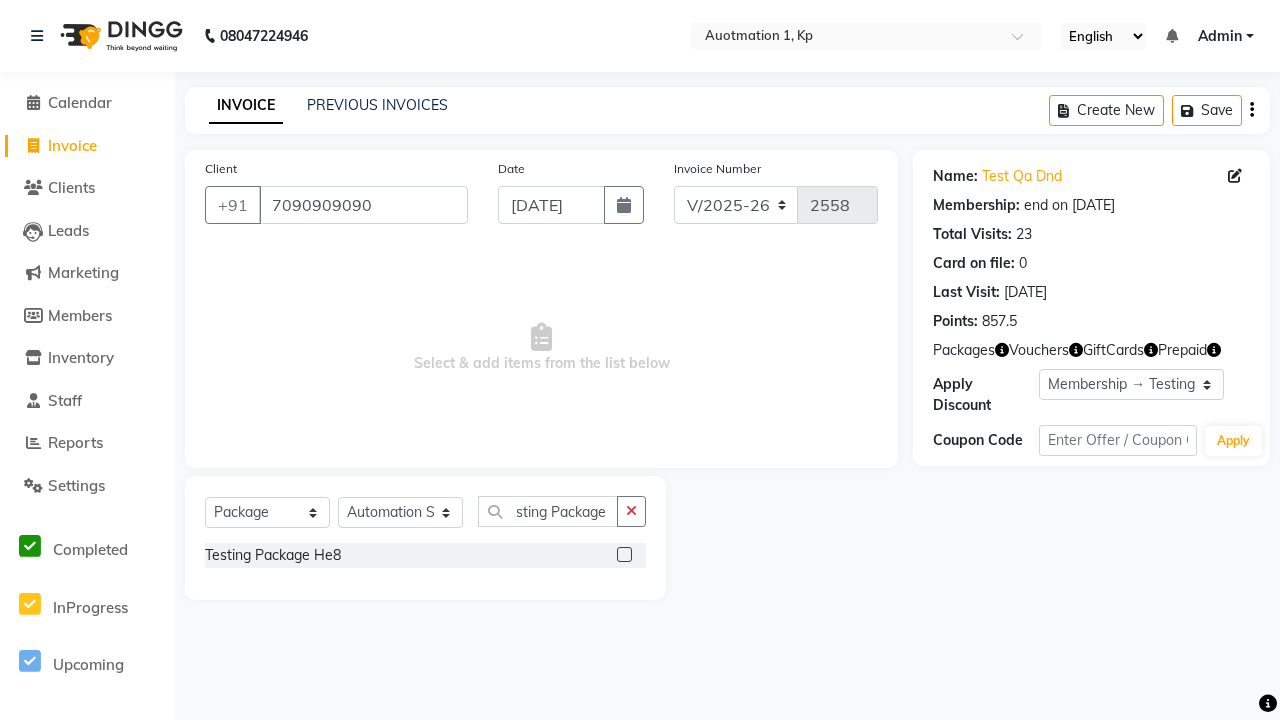 click 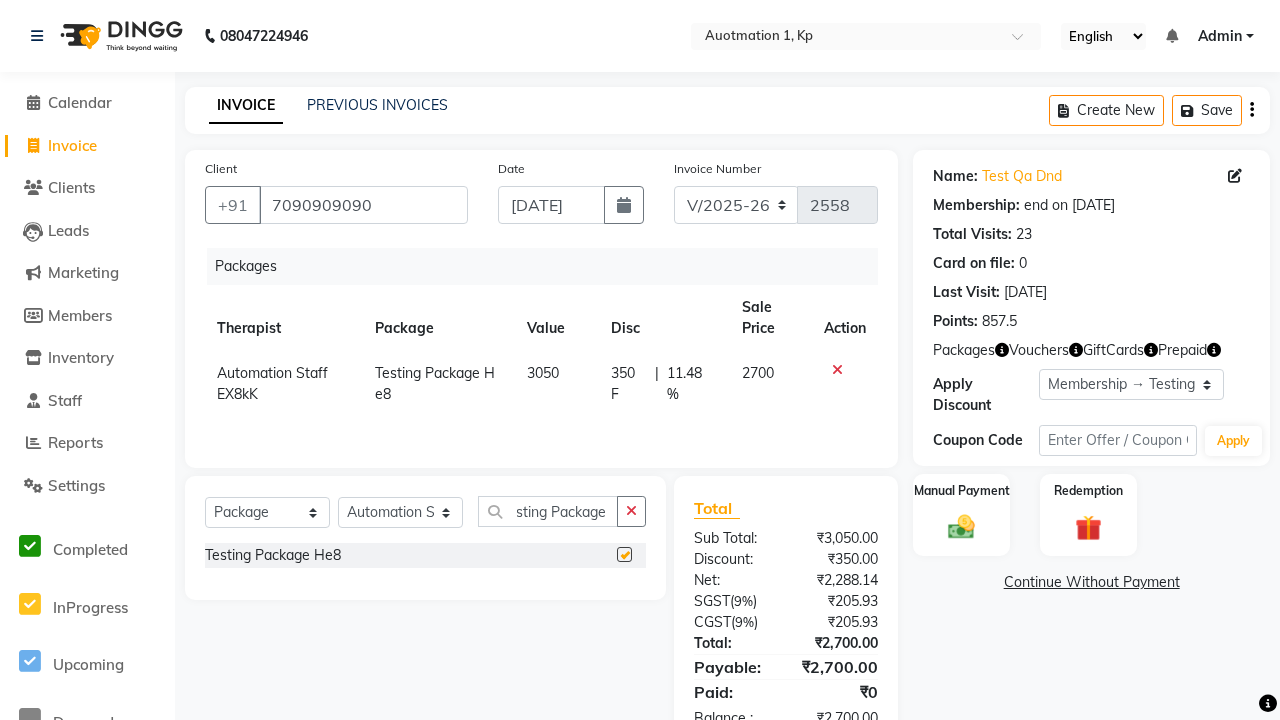 scroll, scrollTop: 0, scrollLeft: 0, axis: both 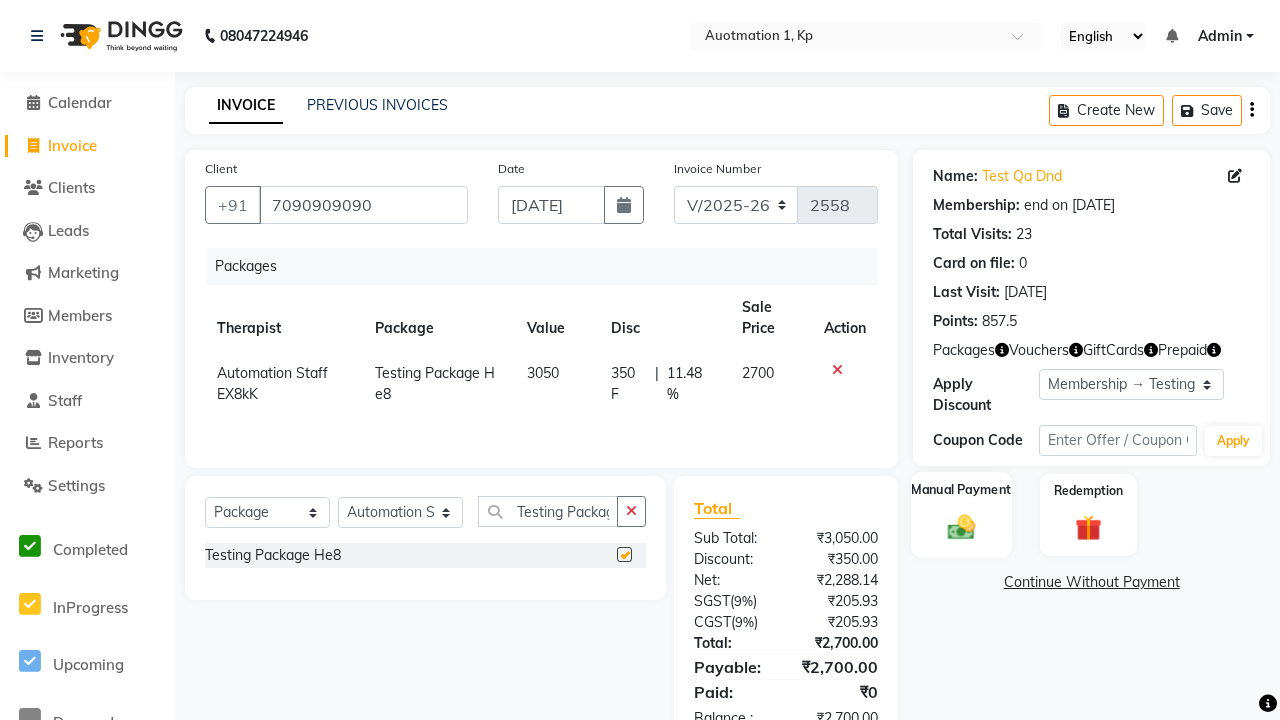 click 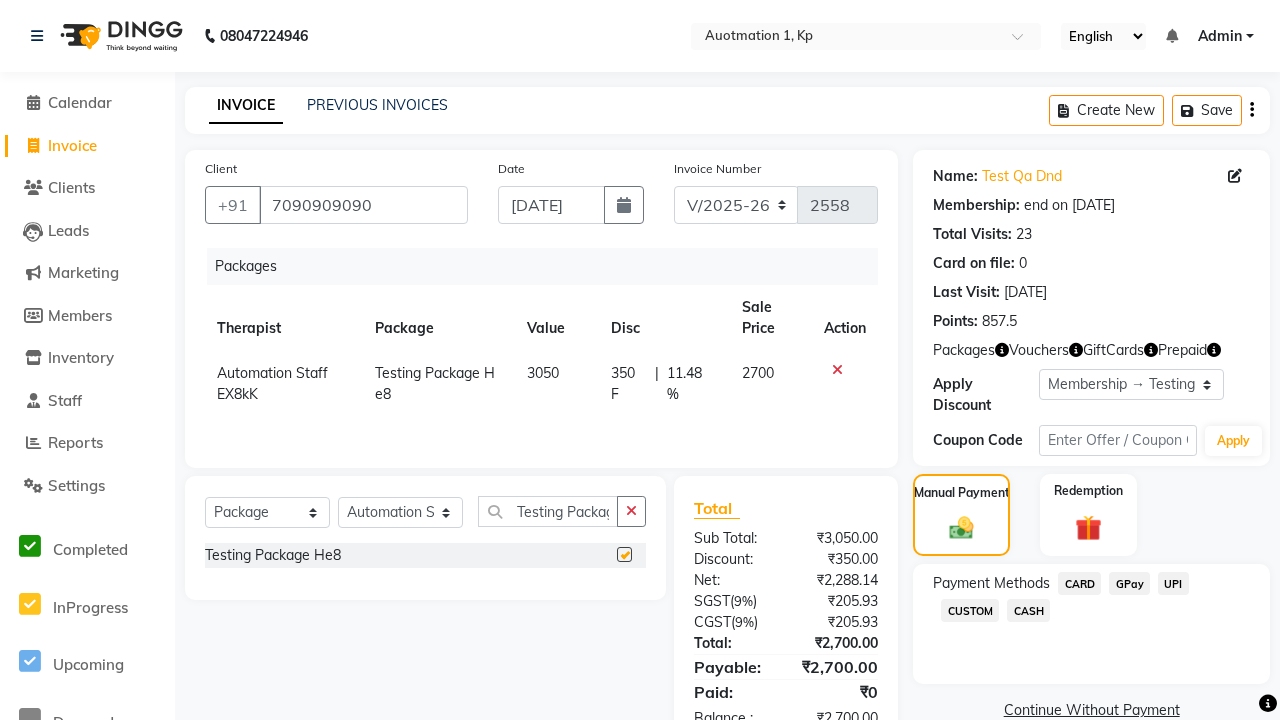 click on "CARD" 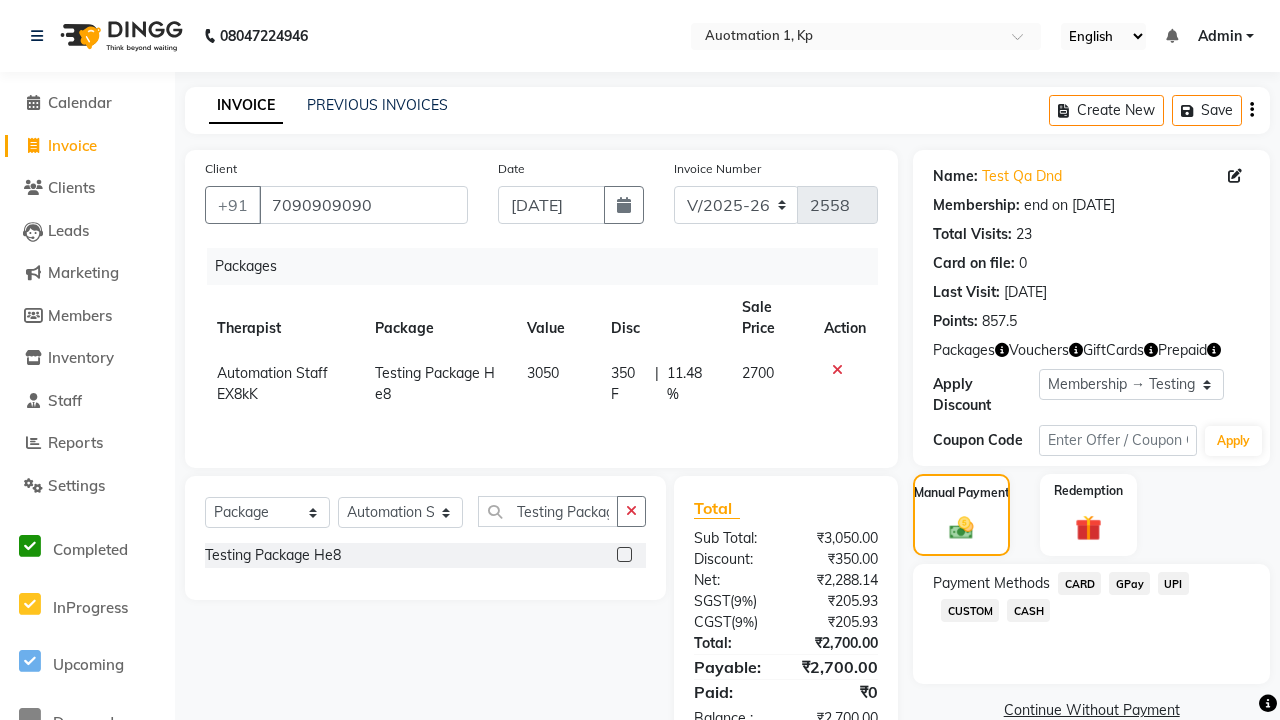 checkbox on "false" 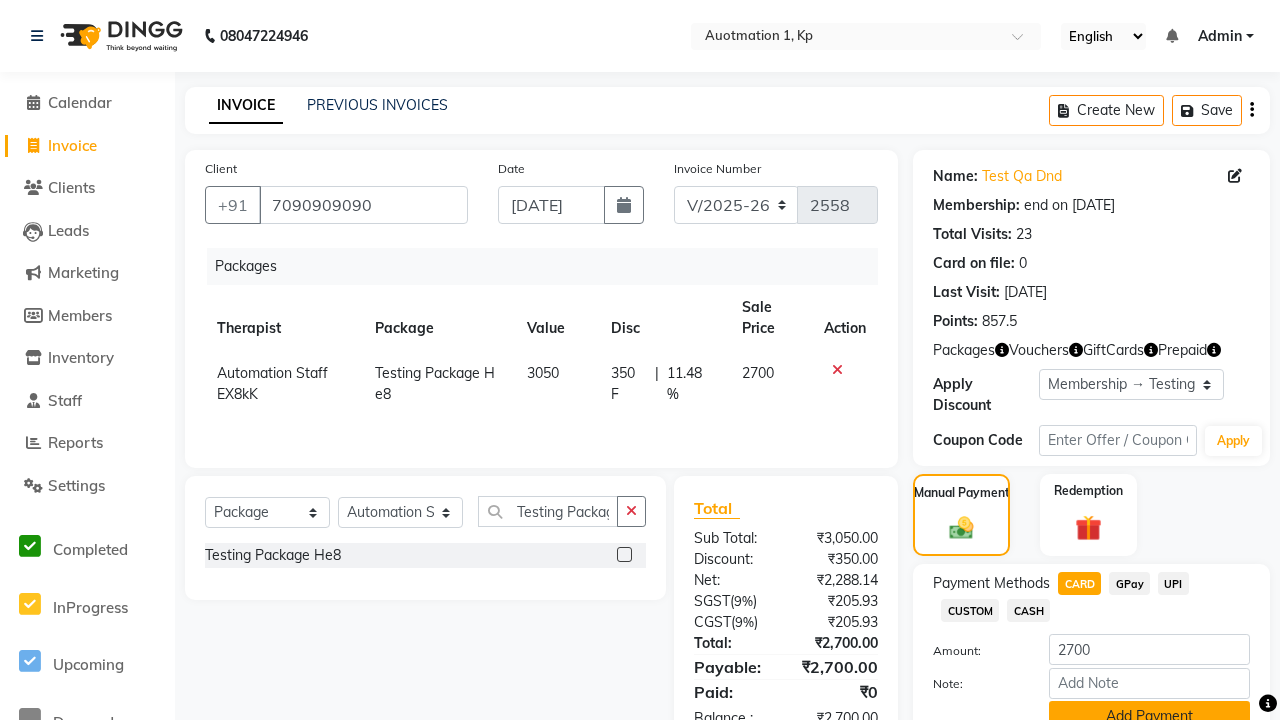 click on "Add Payment" 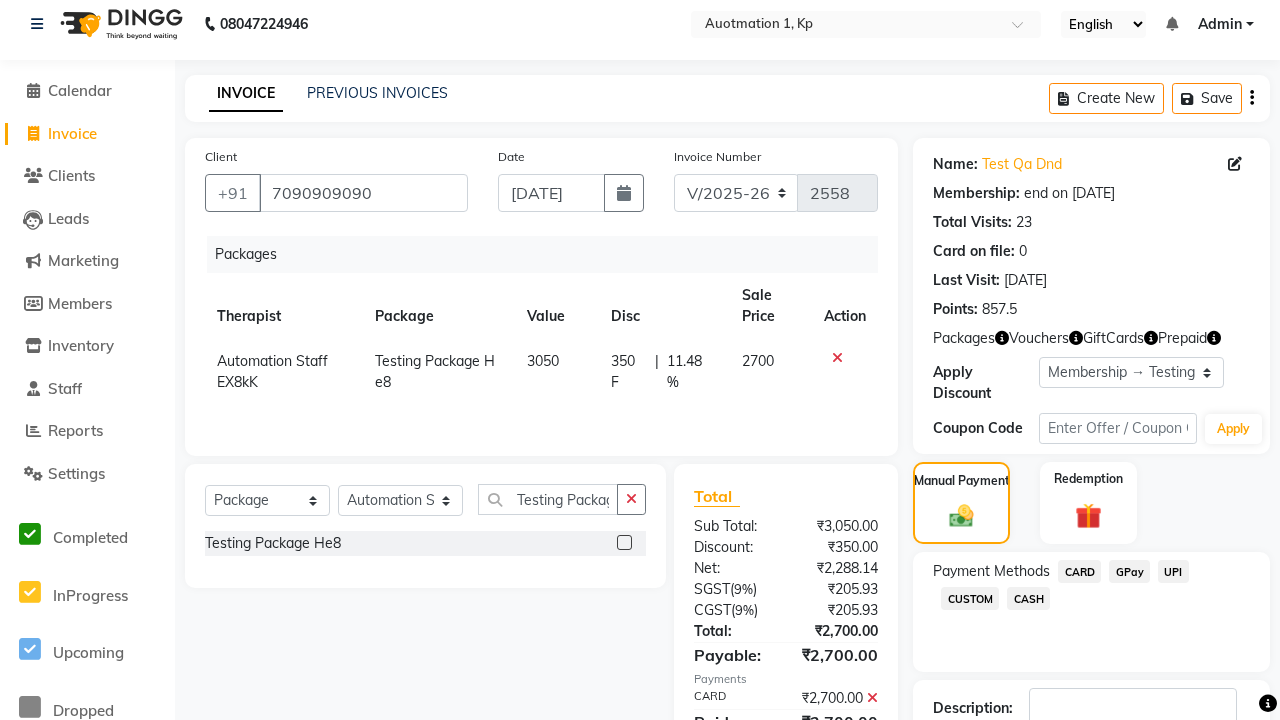 click 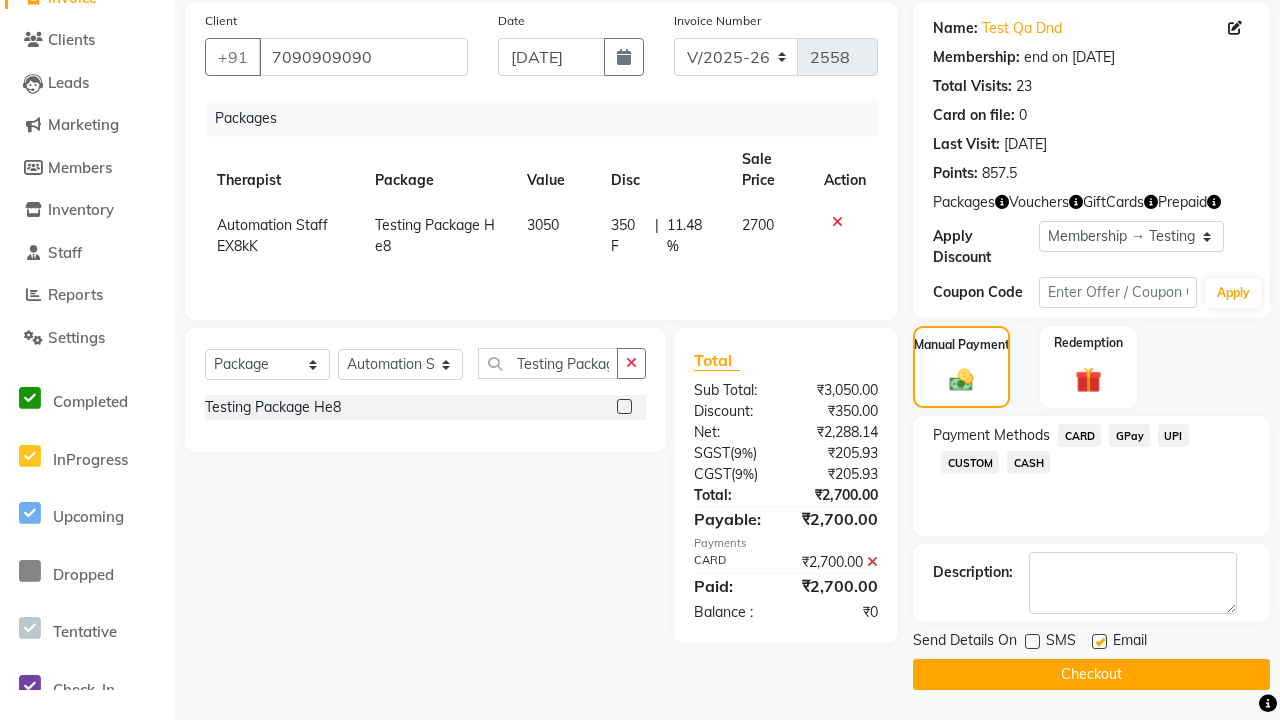 click 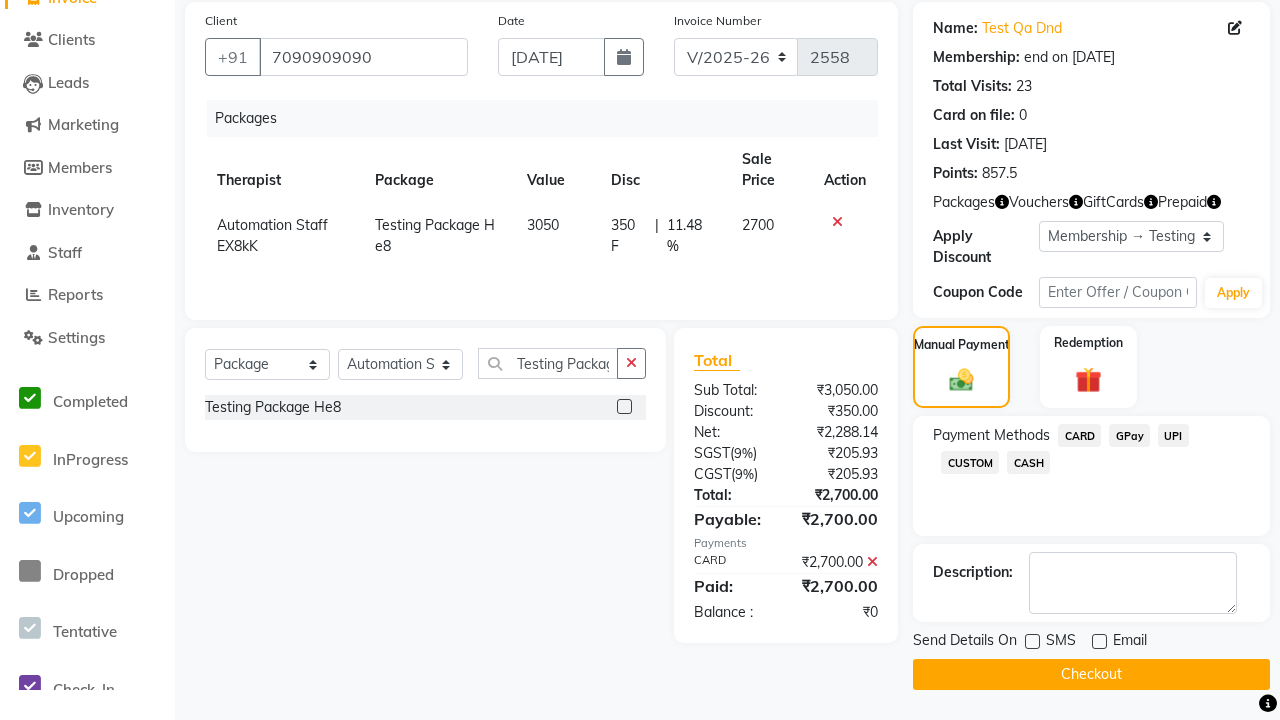 click on "Checkout" 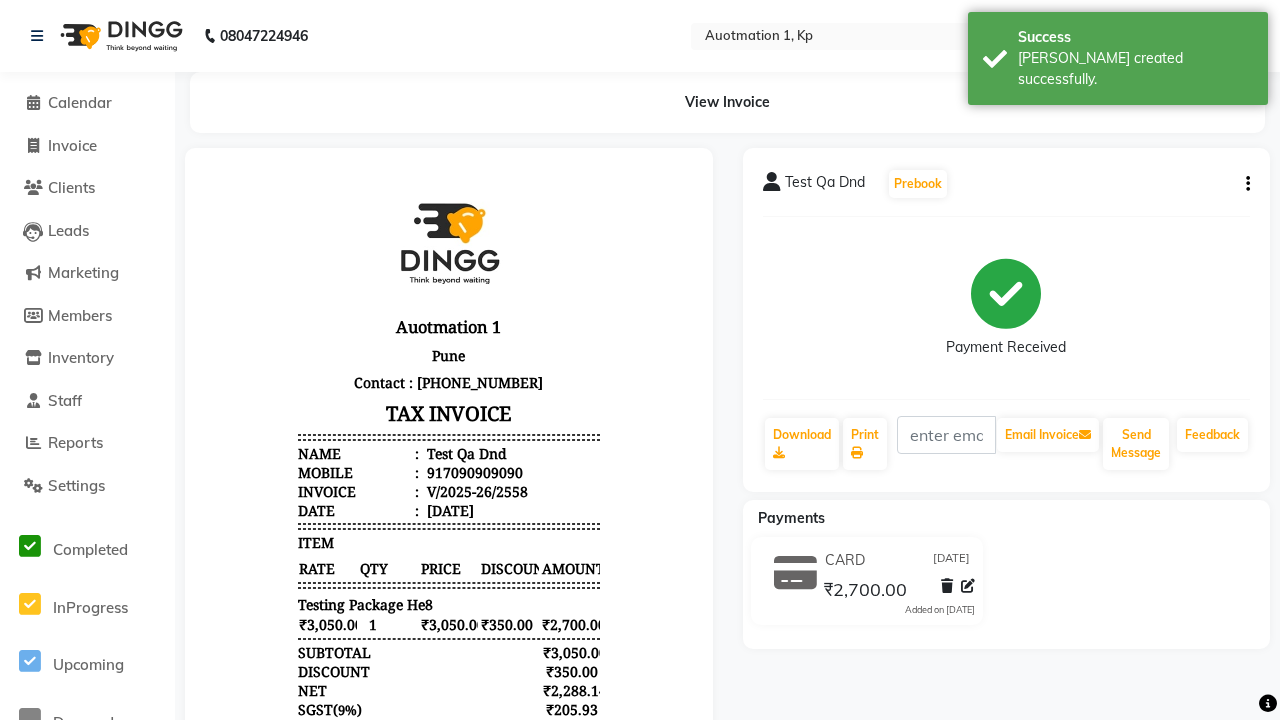 scroll, scrollTop: 0, scrollLeft: 0, axis: both 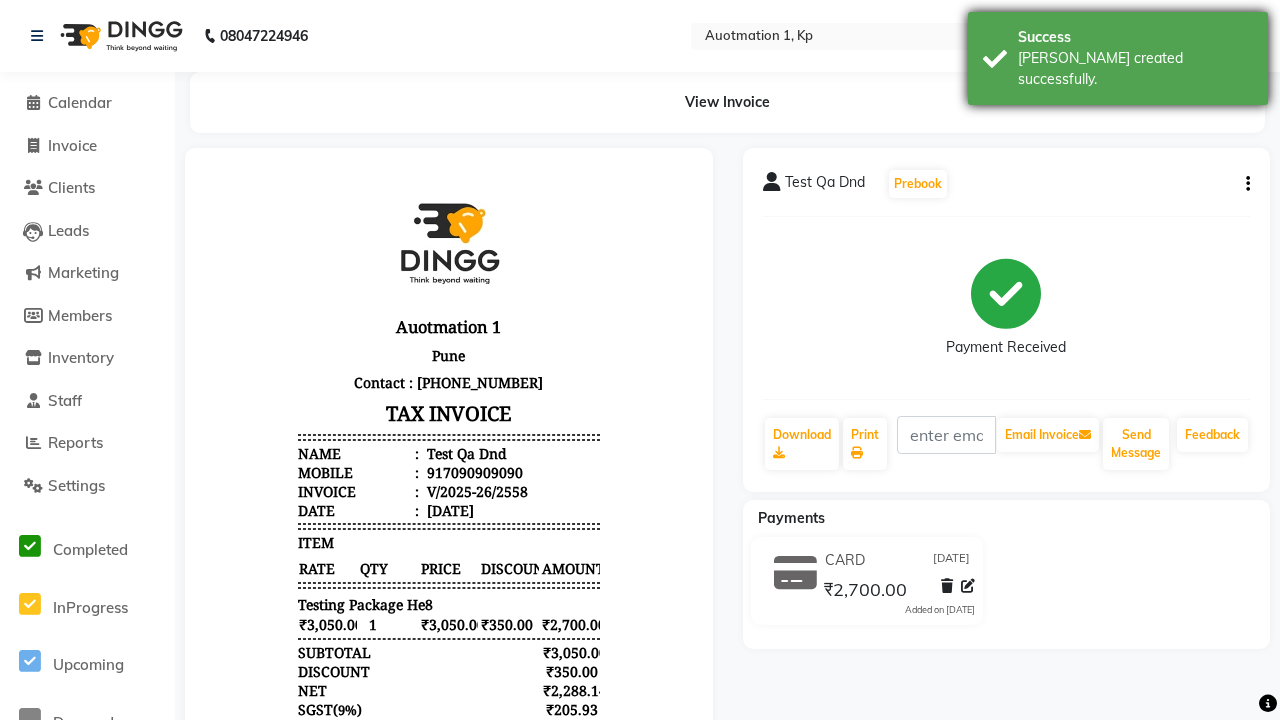 click on "[PERSON_NAME] created successfully." at bounding box center [1135, 69] 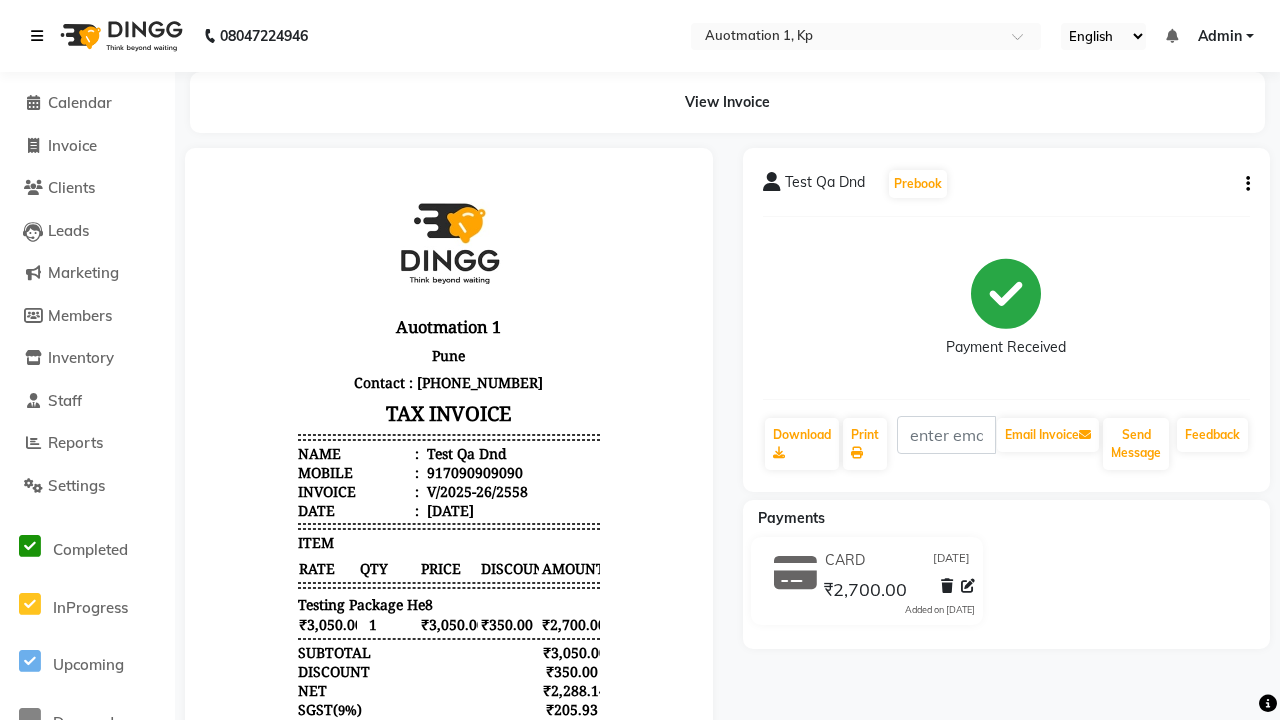 click at bounding box center (37, 36) 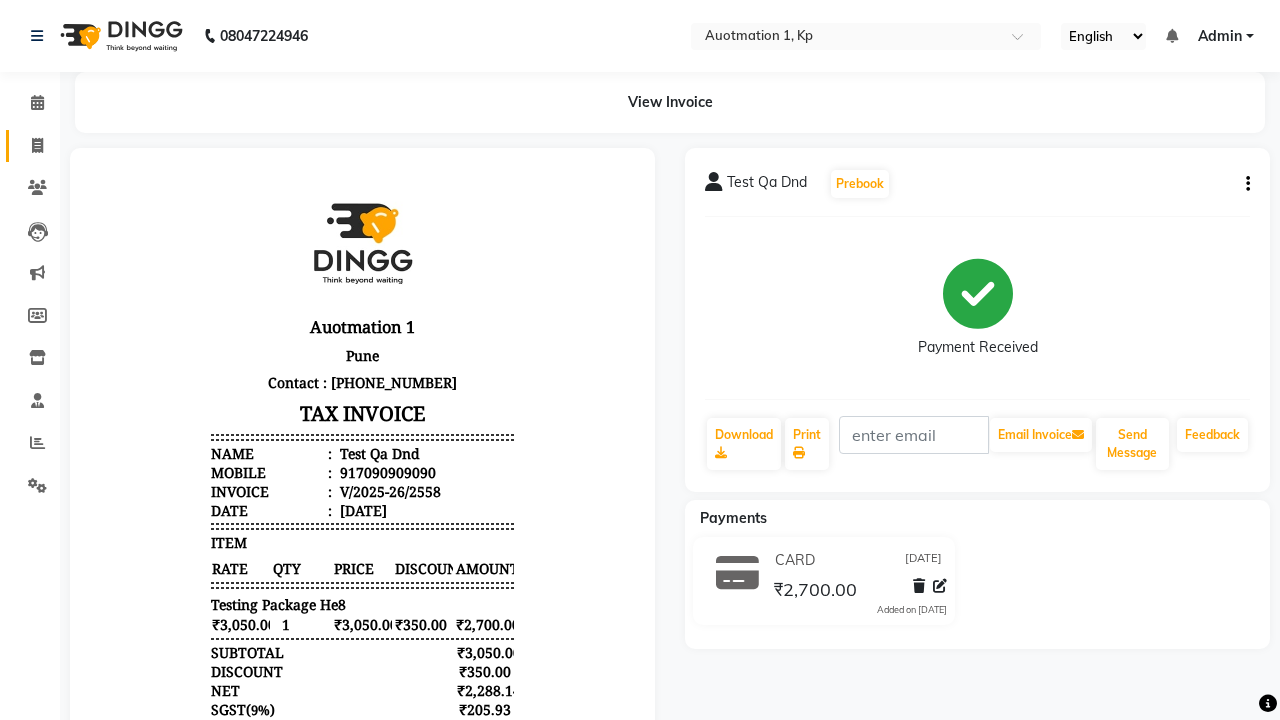 click 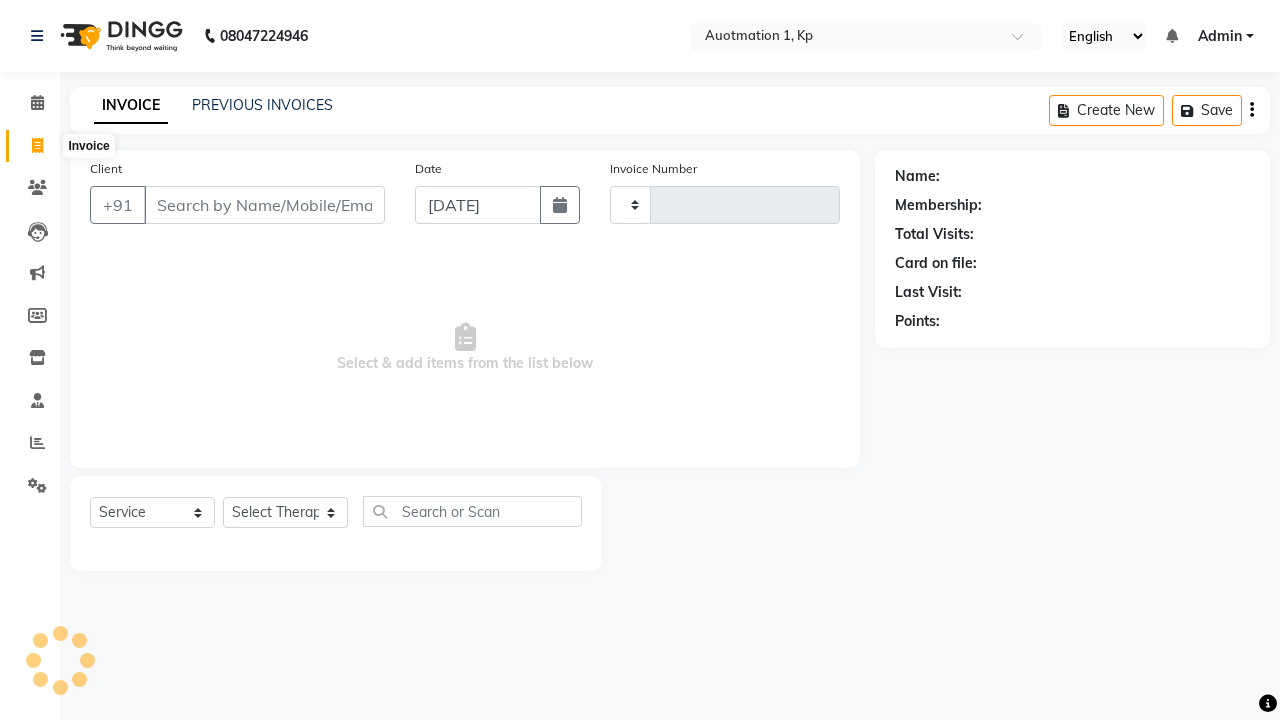 type on "2559" 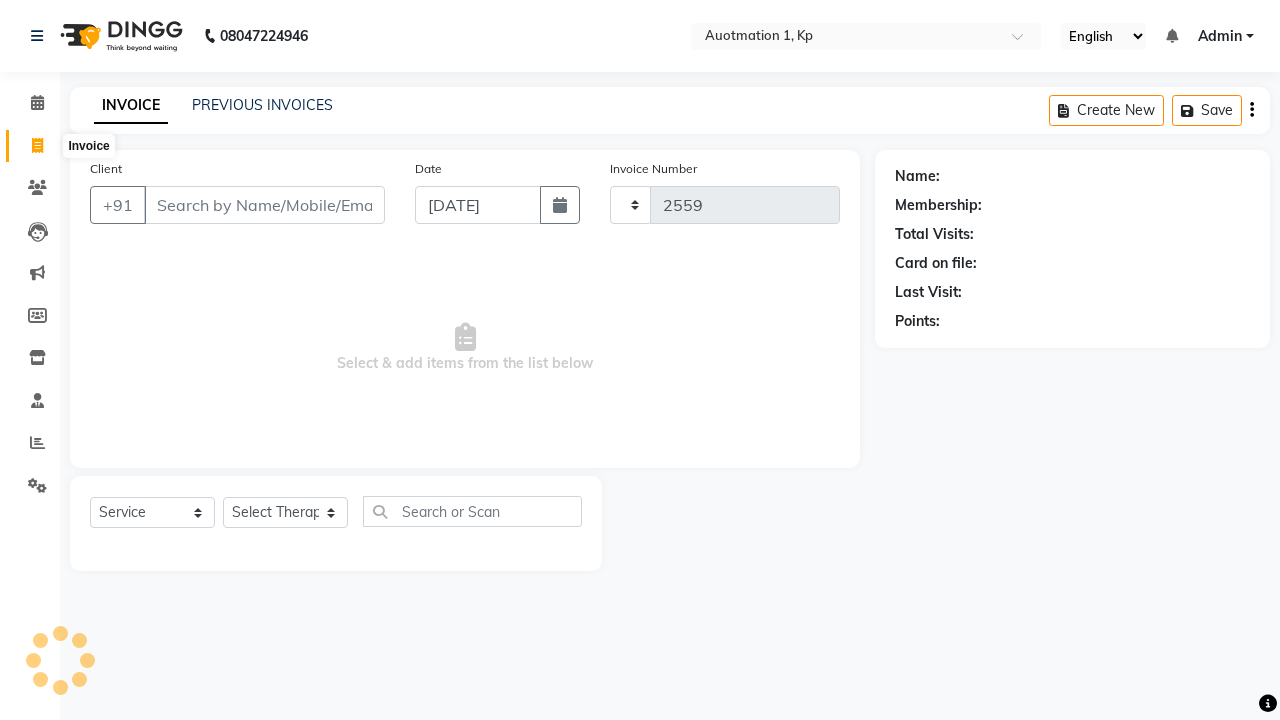 select on "150" 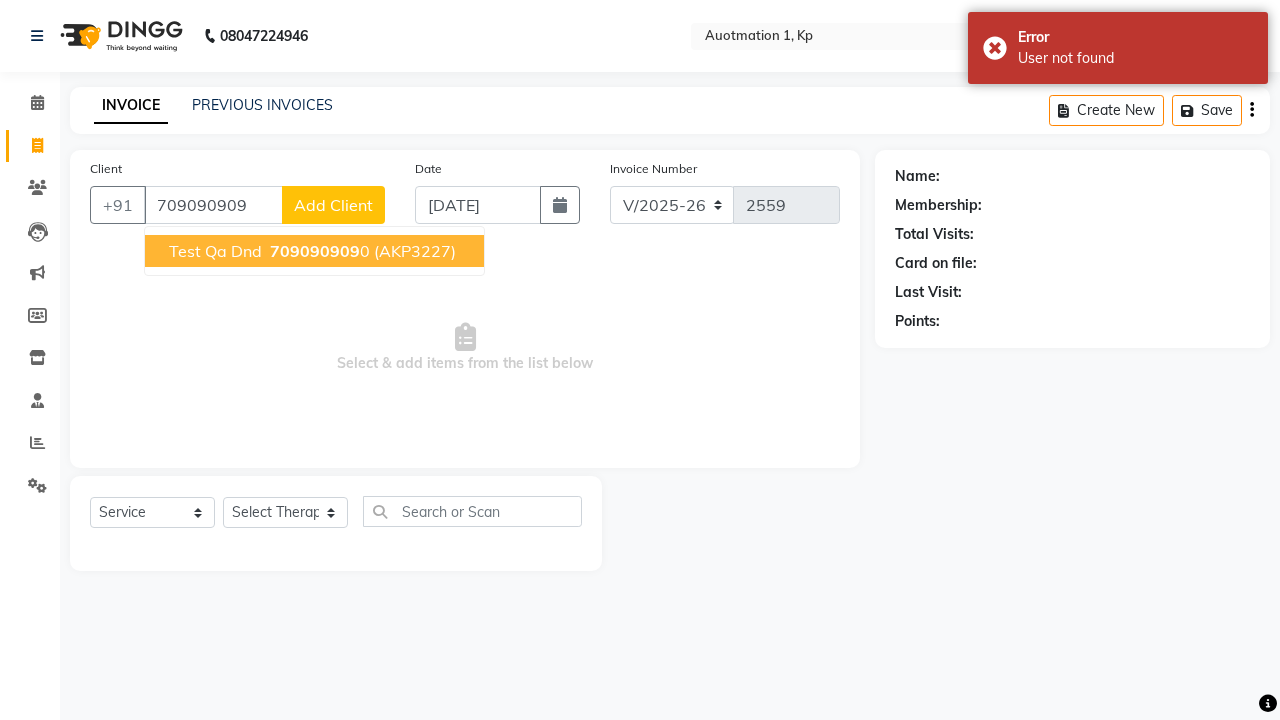click on "709090909" at bounding box center [315, 251] 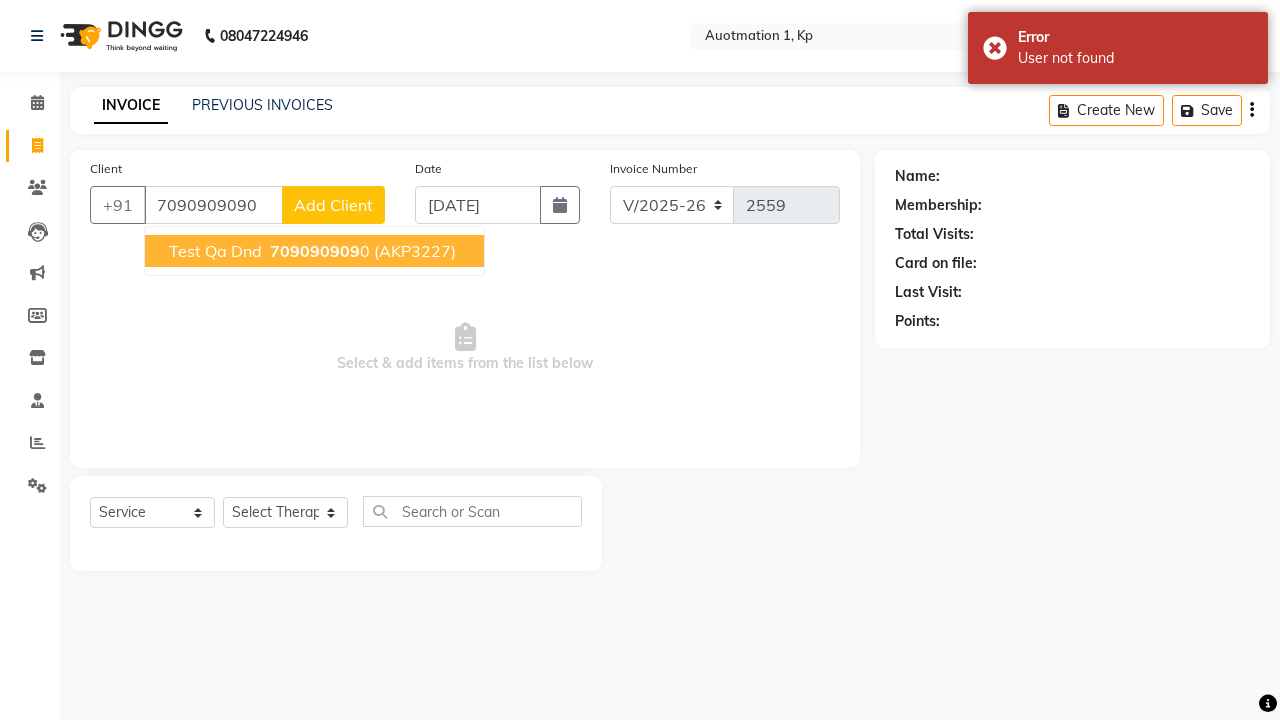 type on "7090909090" 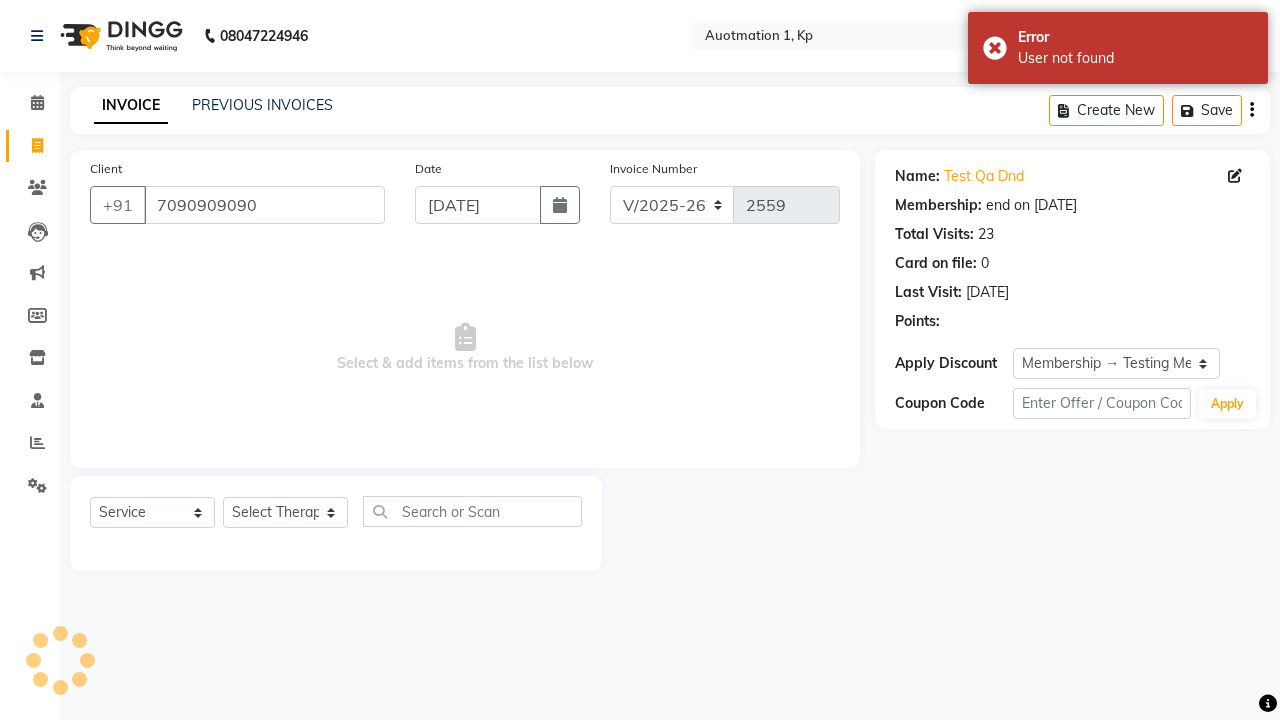 select on "0:" 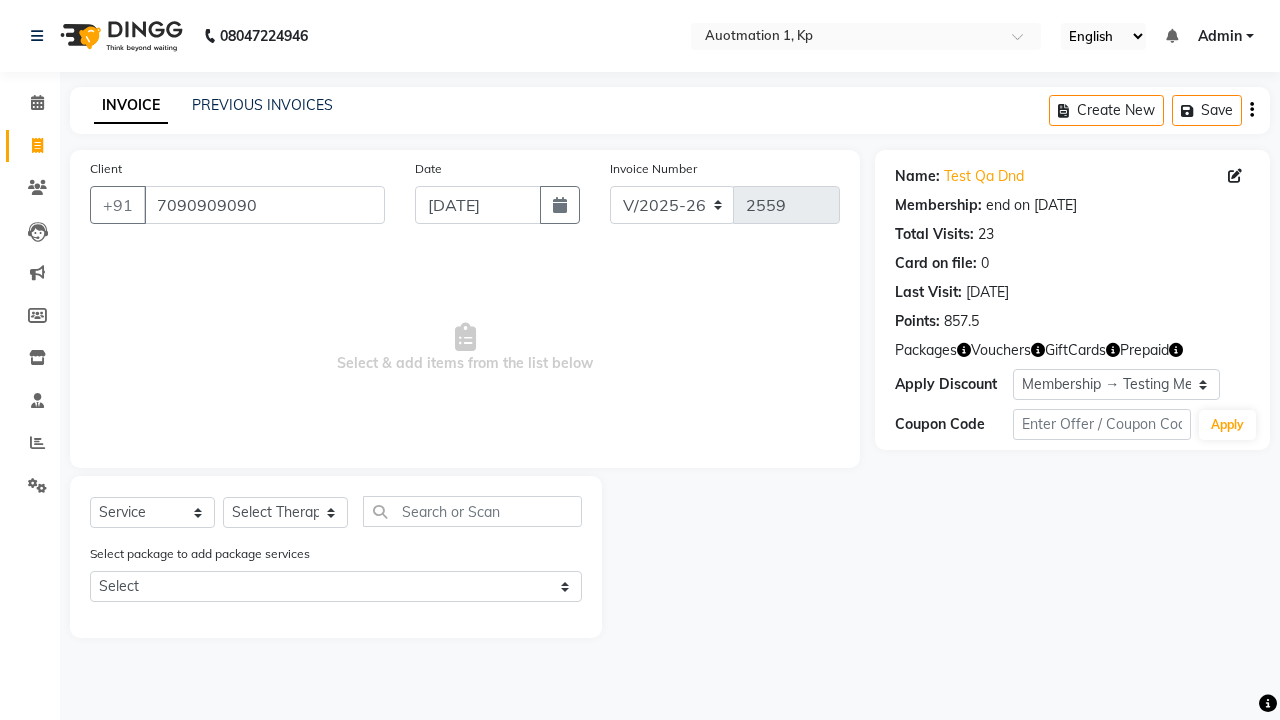 select on "5439" 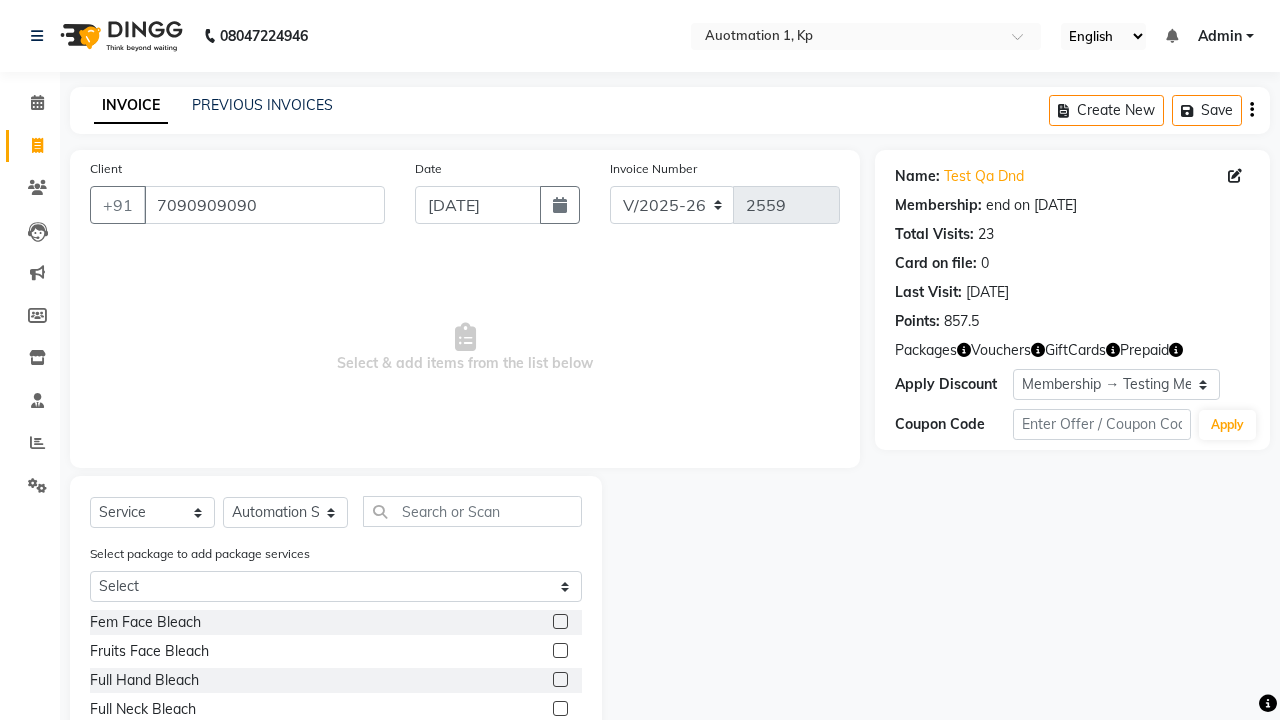 click 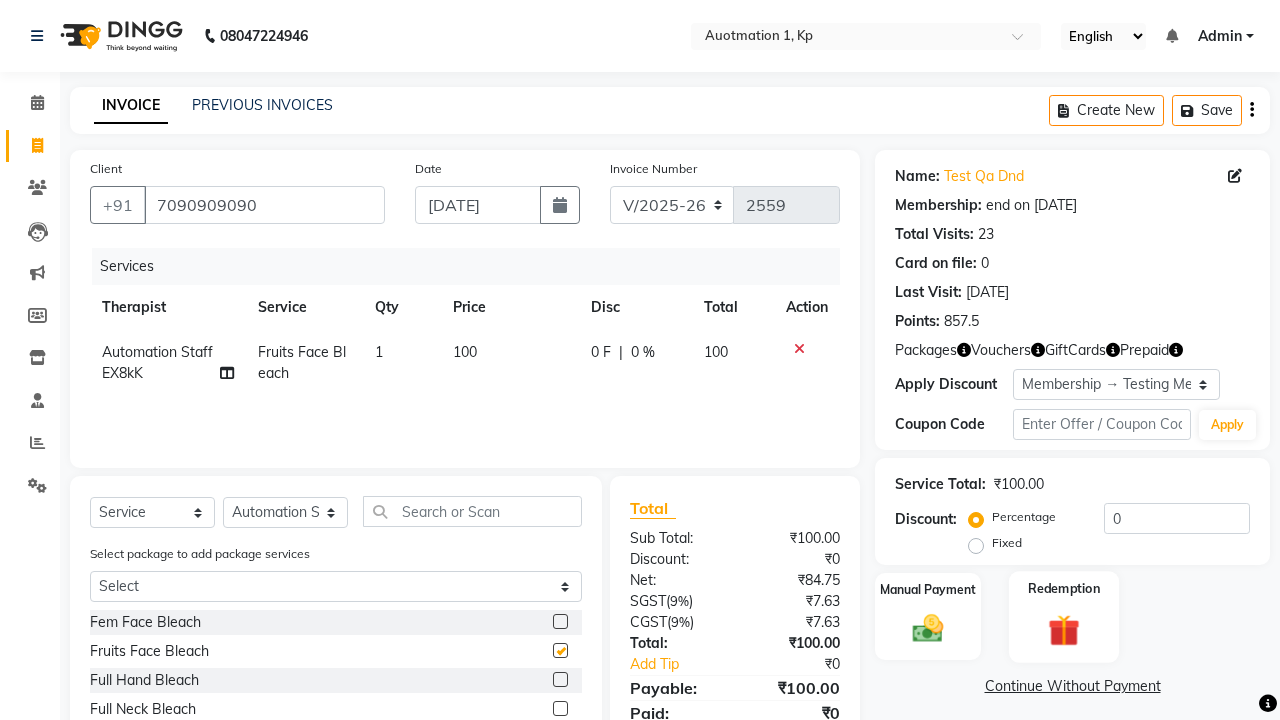 click 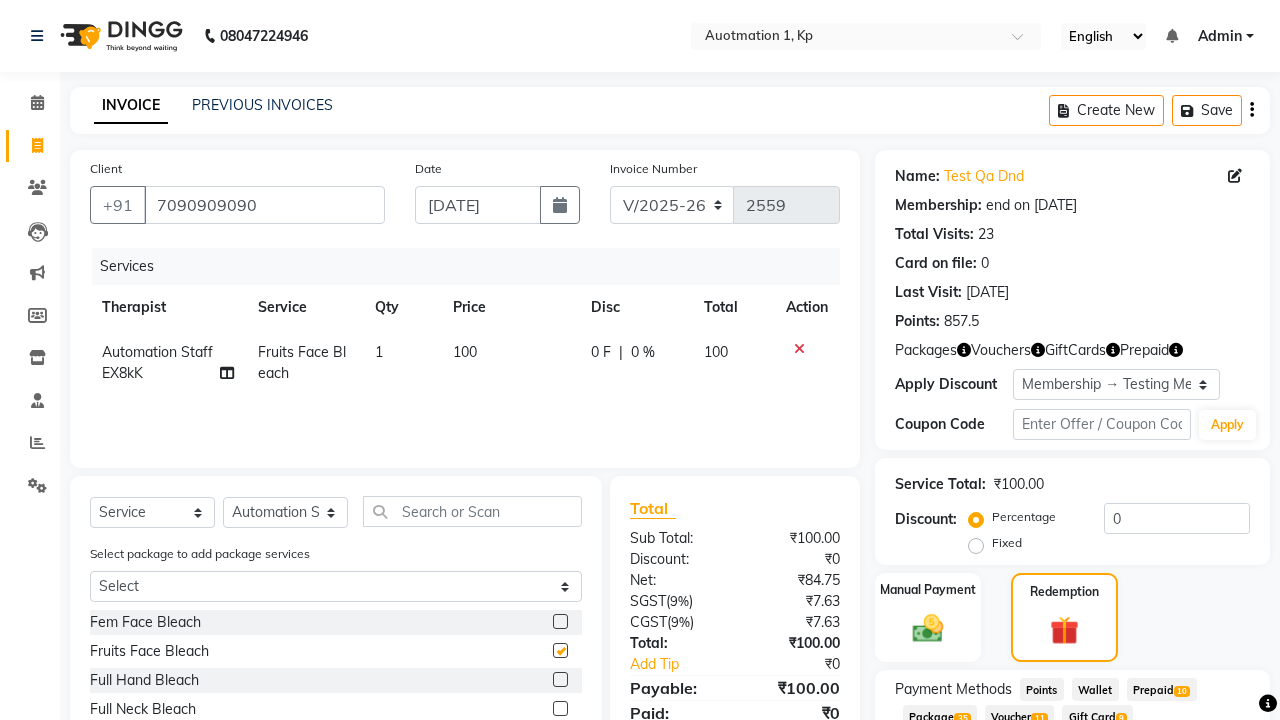 click on "Package  35" 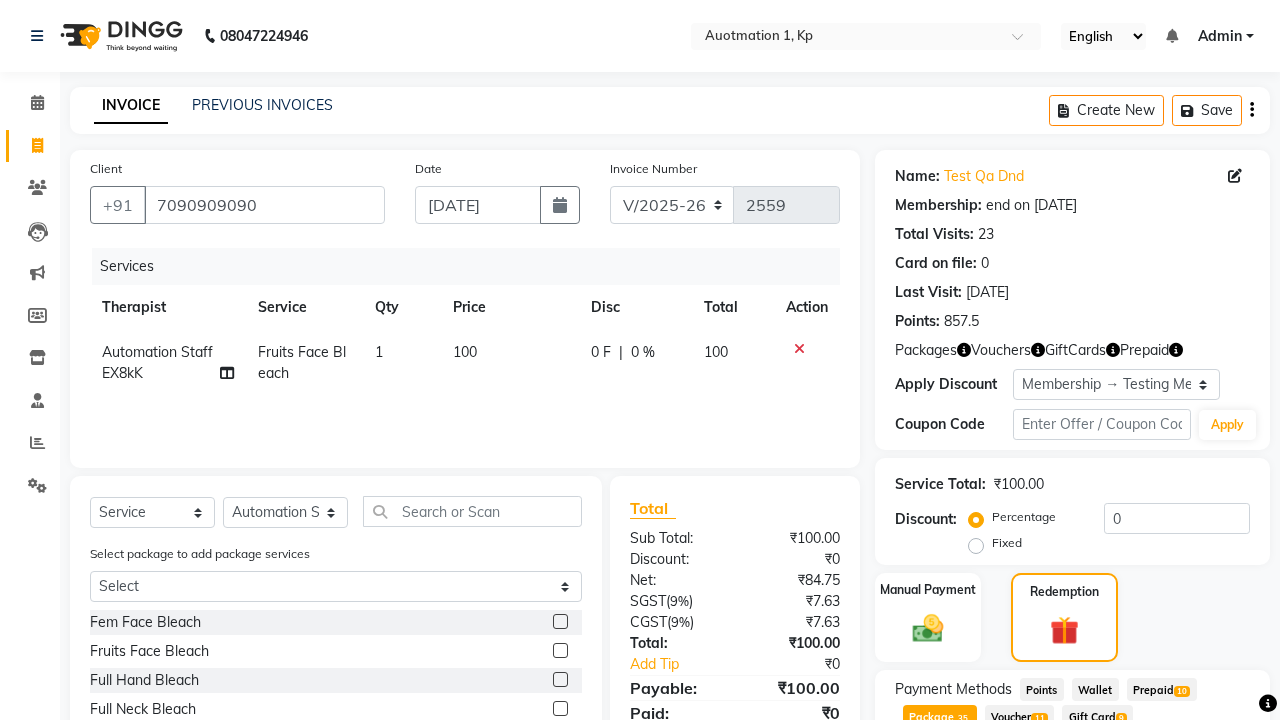 checkbox on "false" 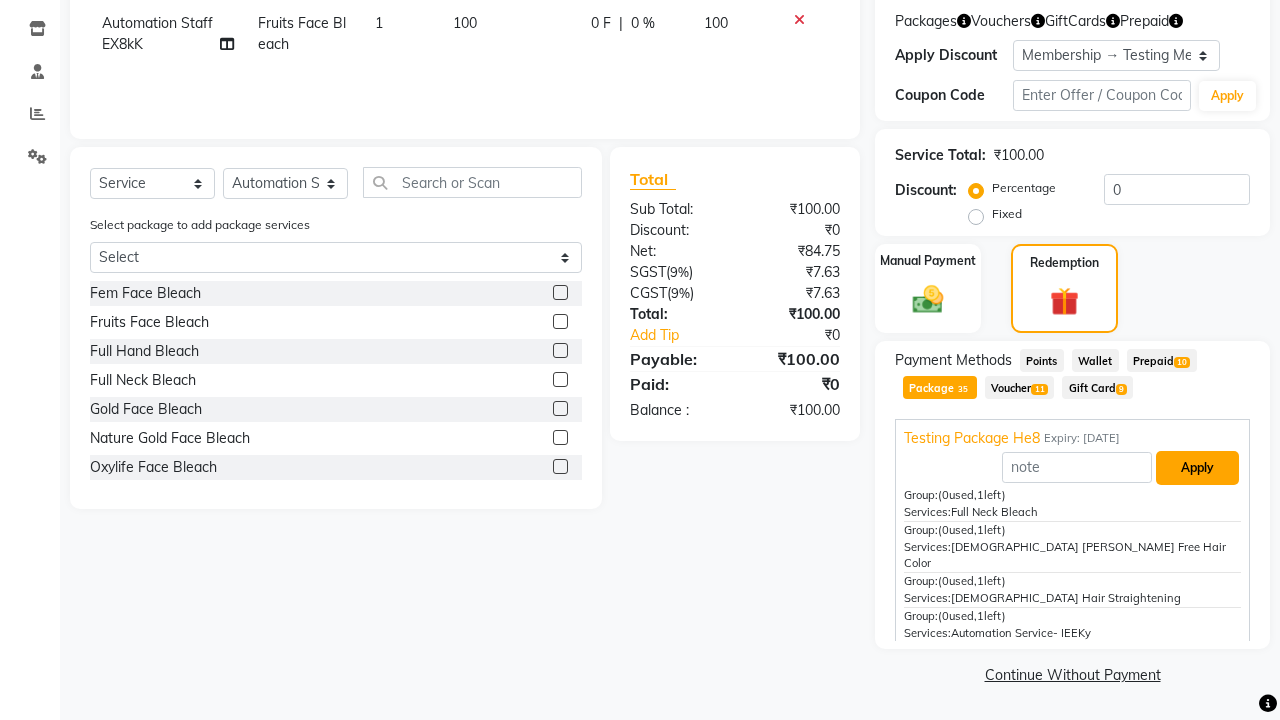 click on "Apply" at bounding box center (1197, 468) 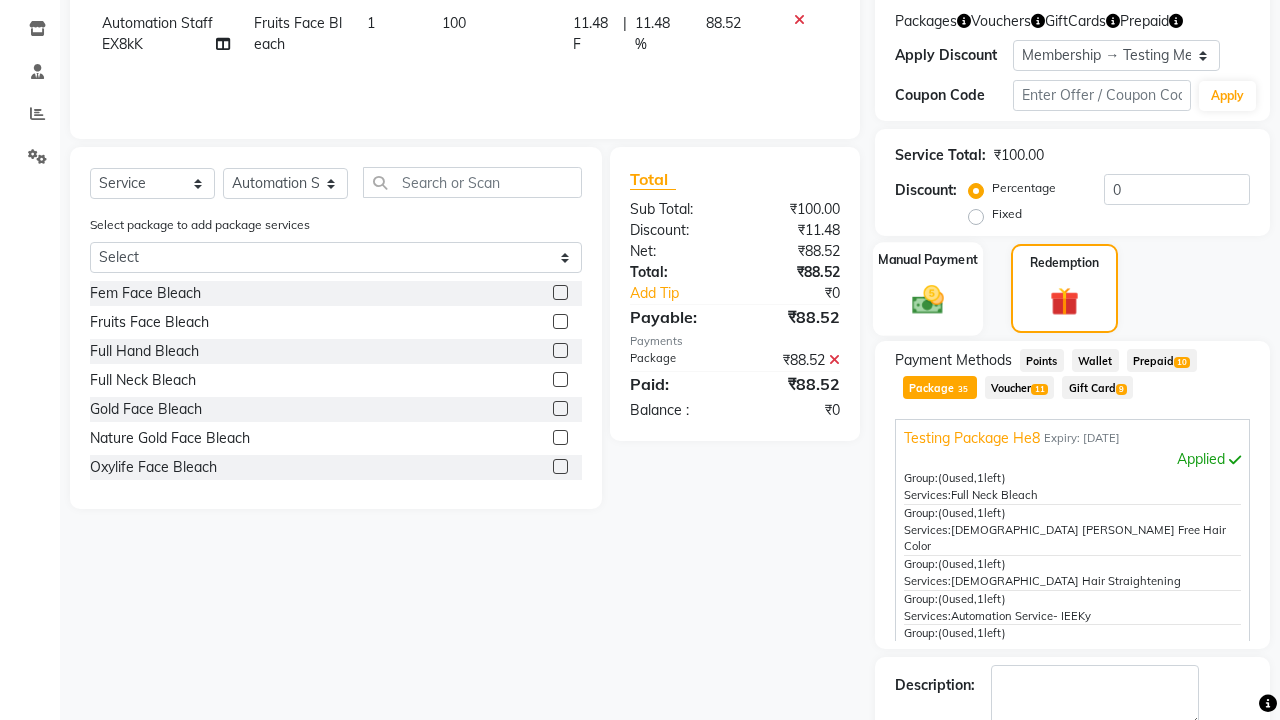 click 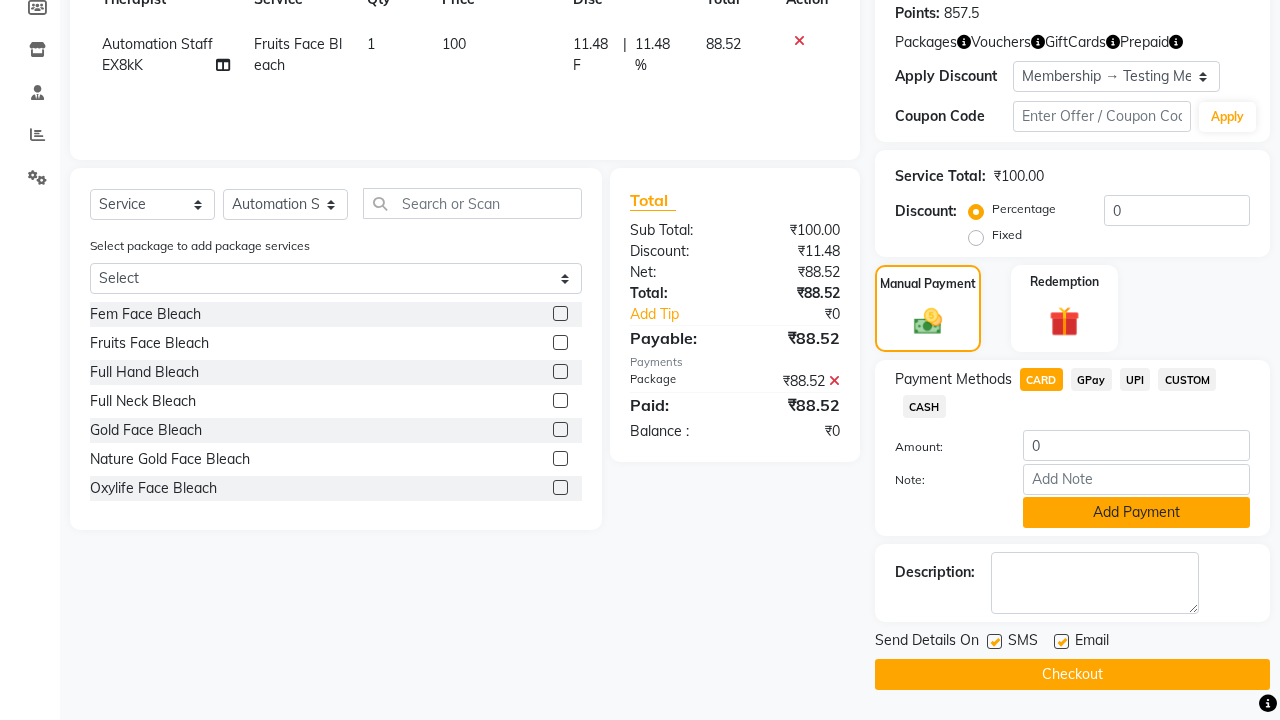click on "Add Payment" 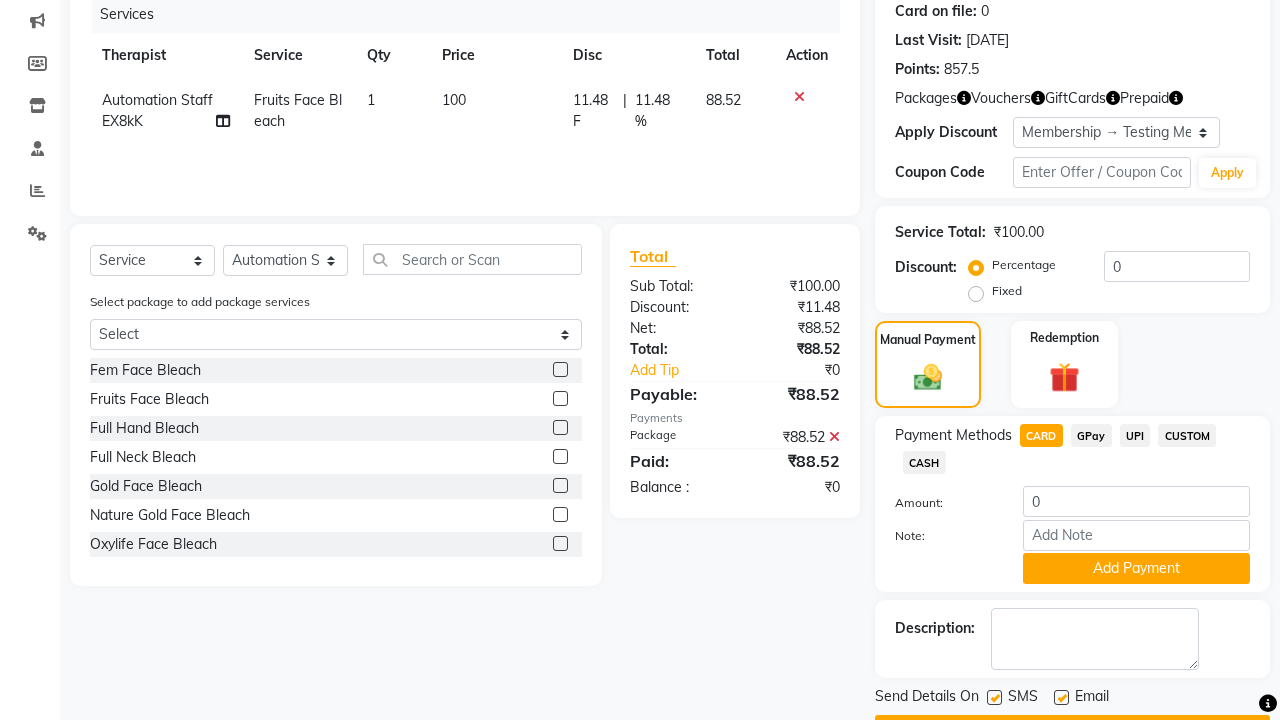 click 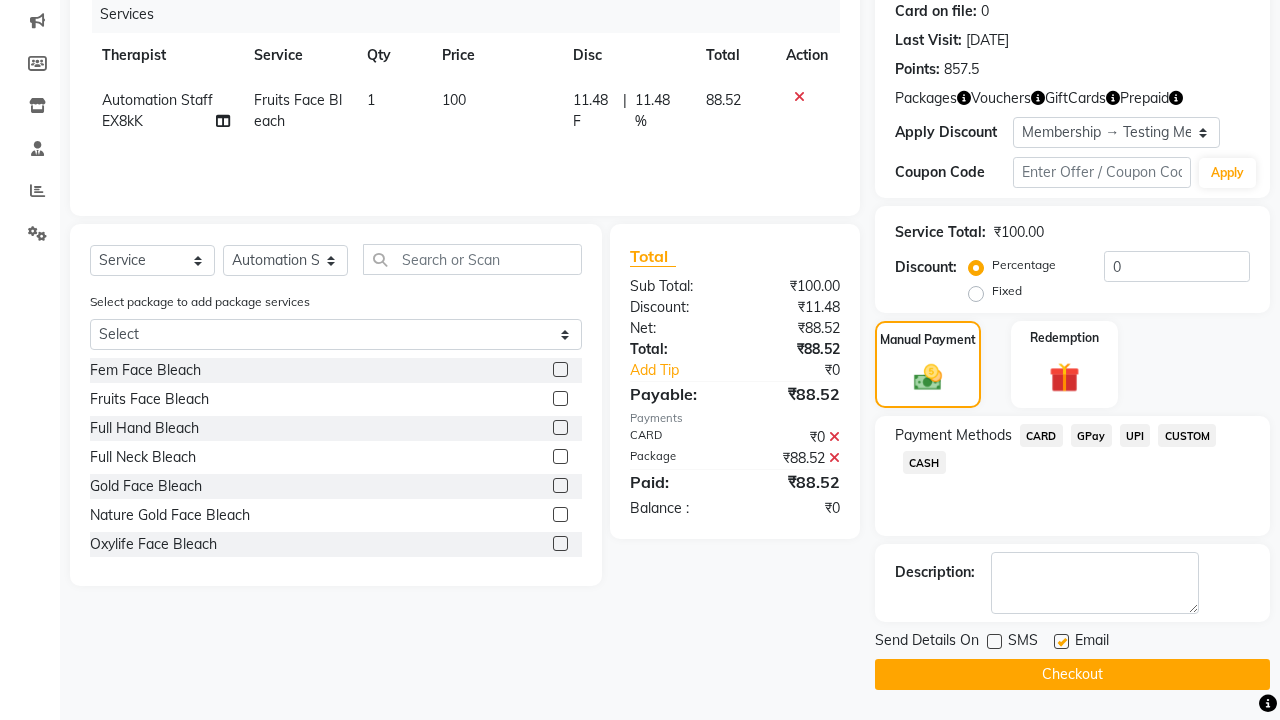 click 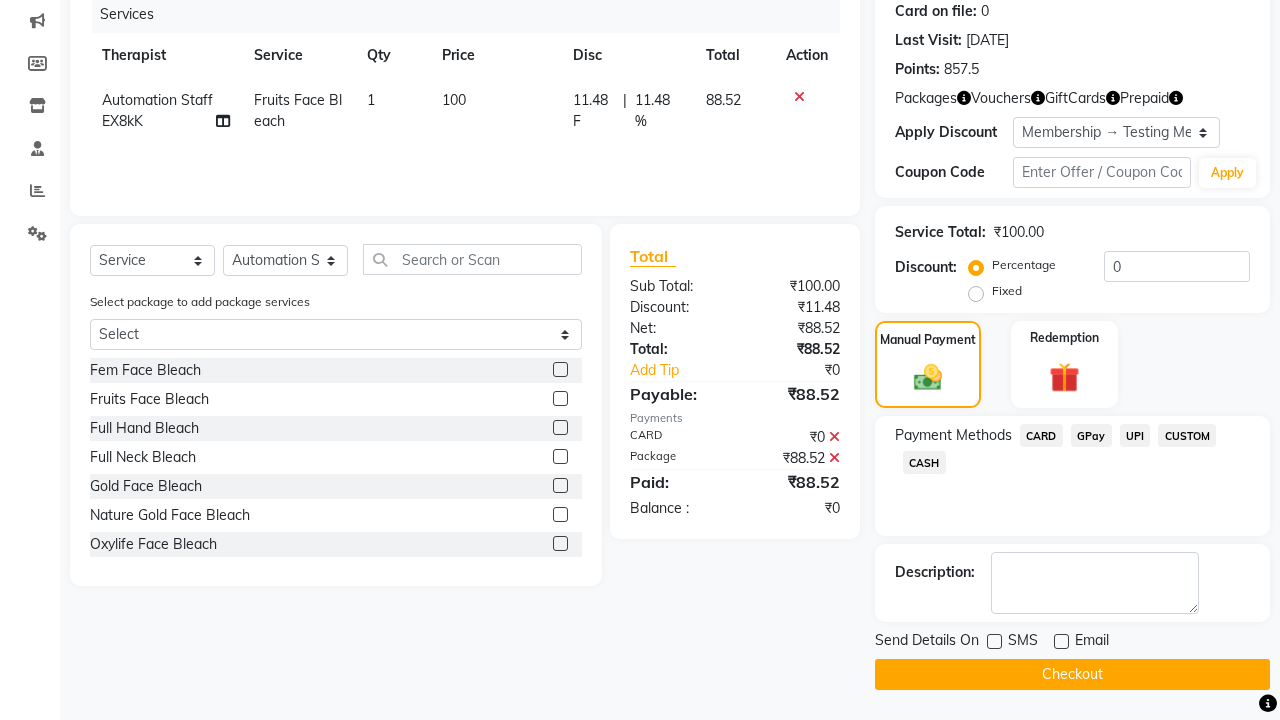 click on "Checkout" 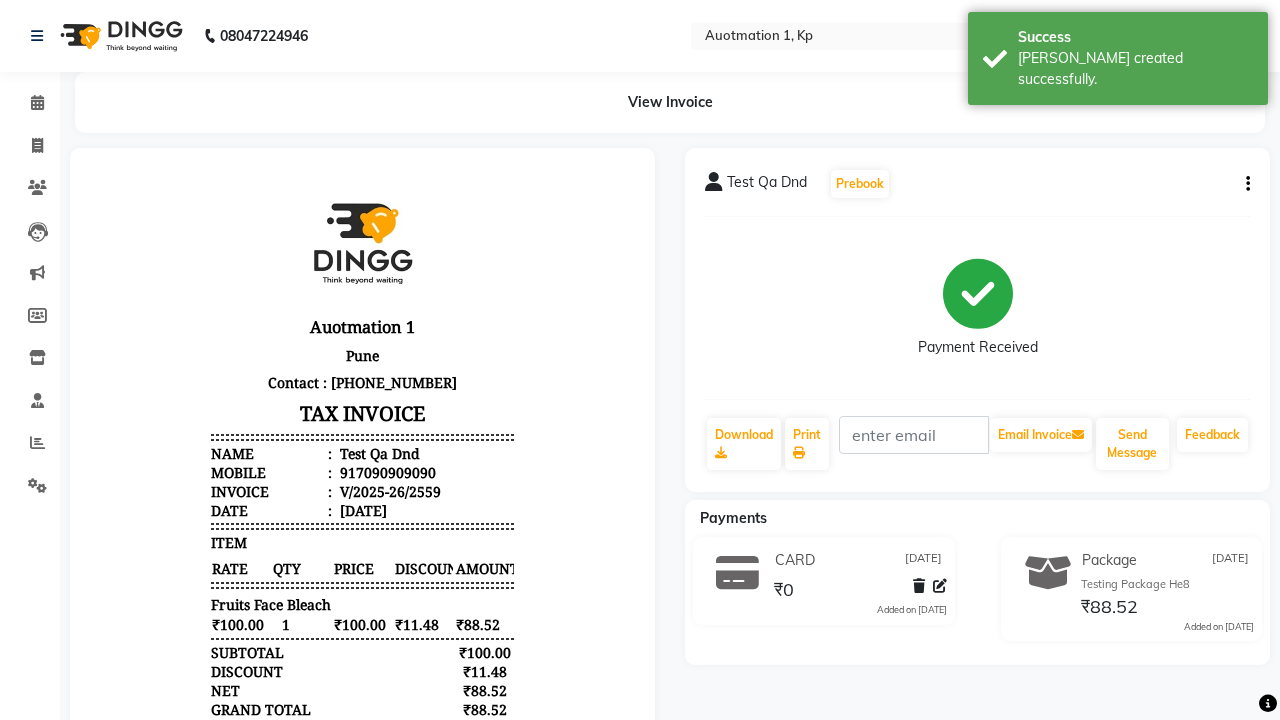 scroll, scrollTop: 0, scrollLeft: 0, axis: both 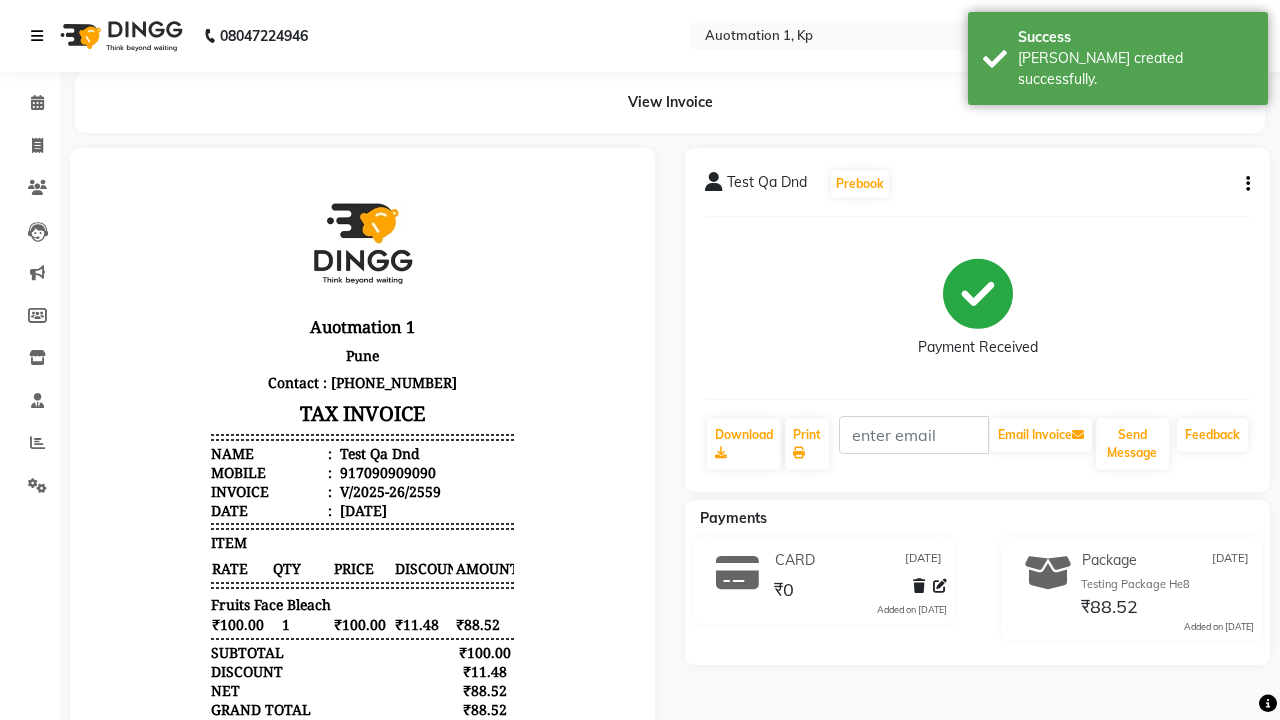 click on "[PERSON_NAME] created successfully." at bounding box center [1135, 69] 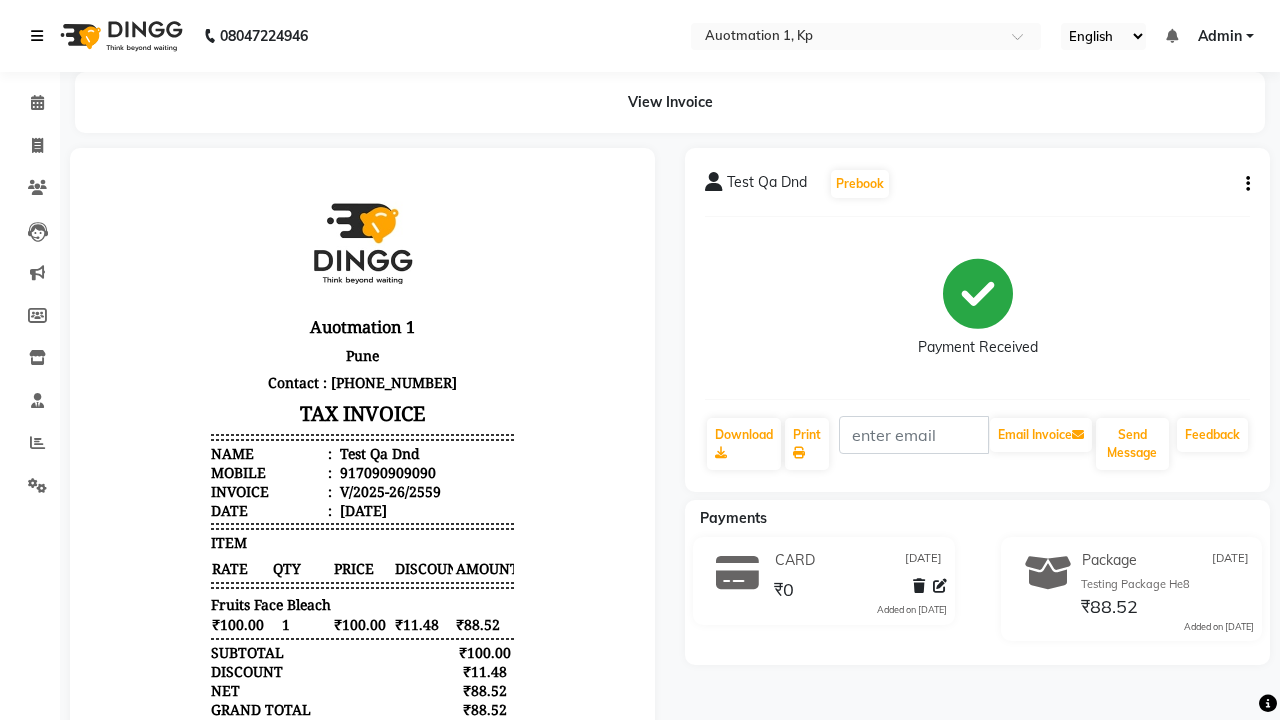 click at bounding box center (37, 36) 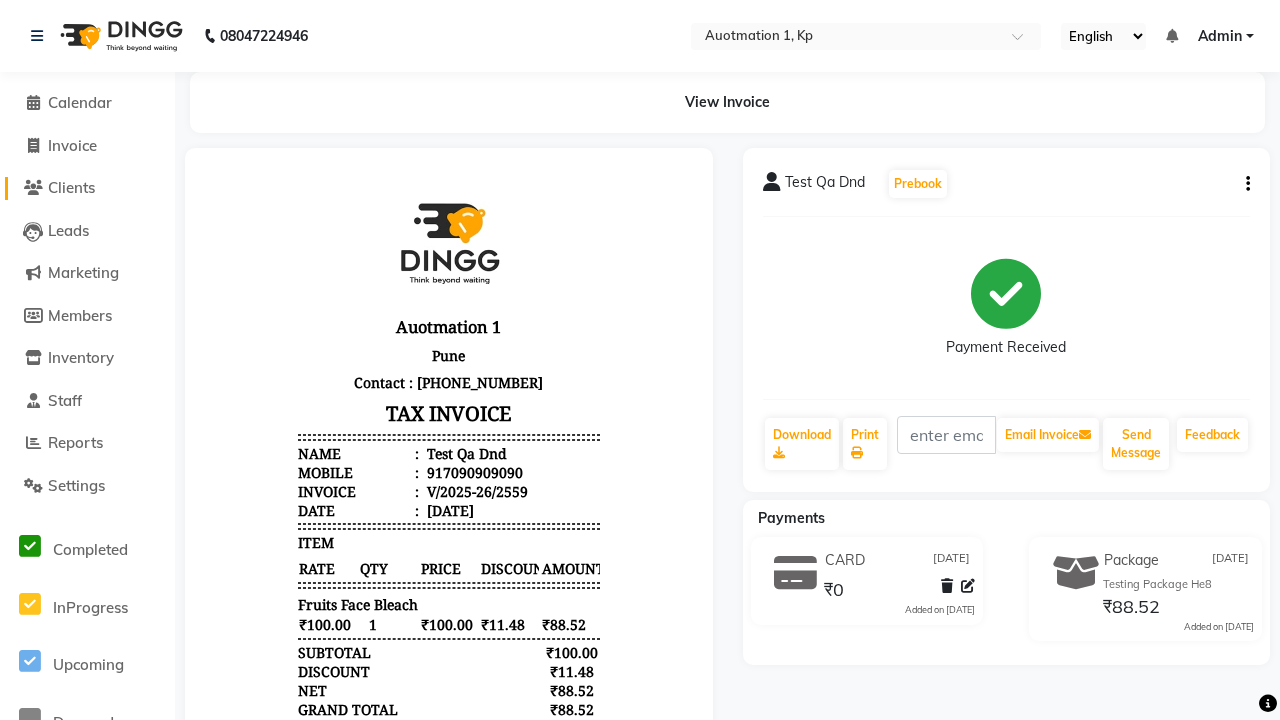 click on "Clients" 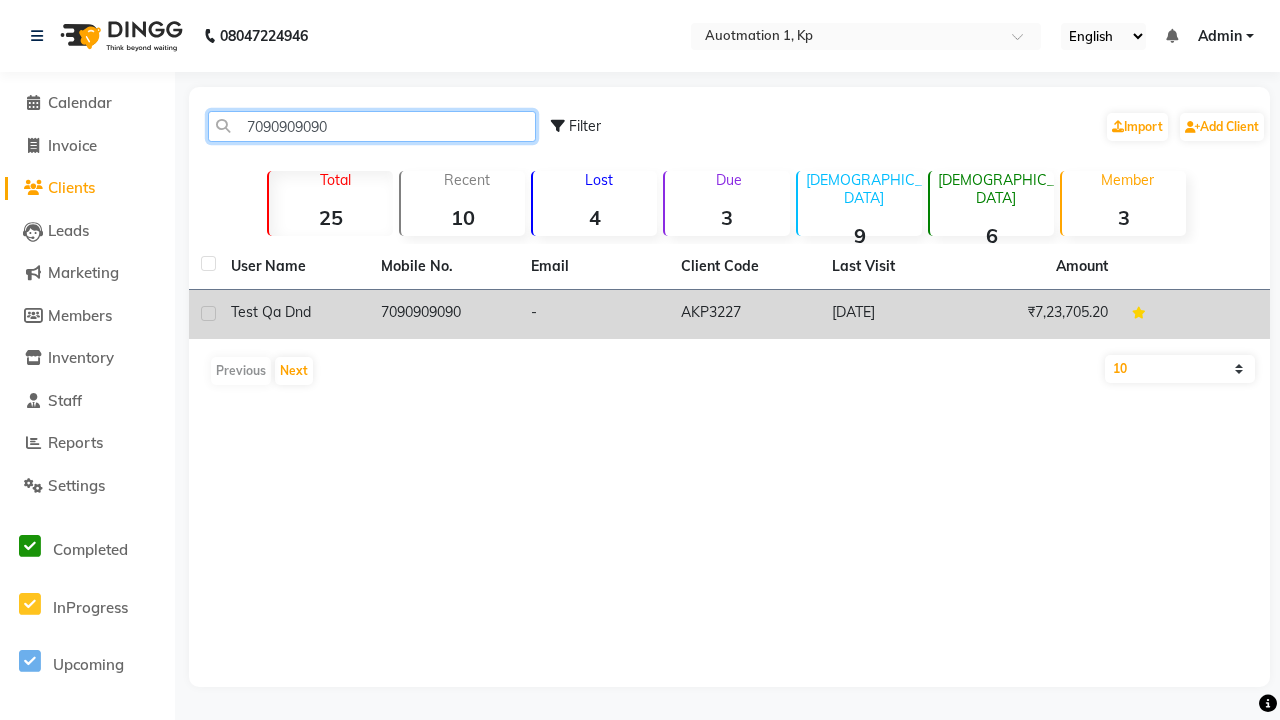 type on "7090909090" 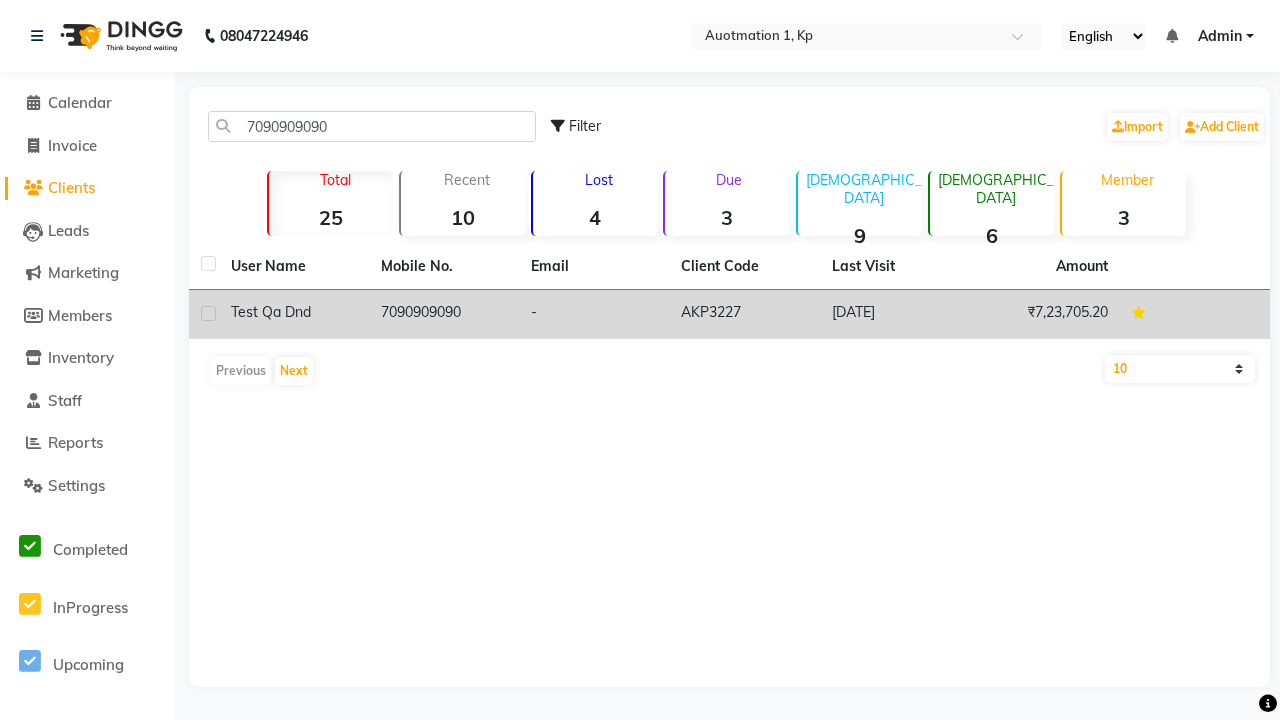 click on "7090909090" 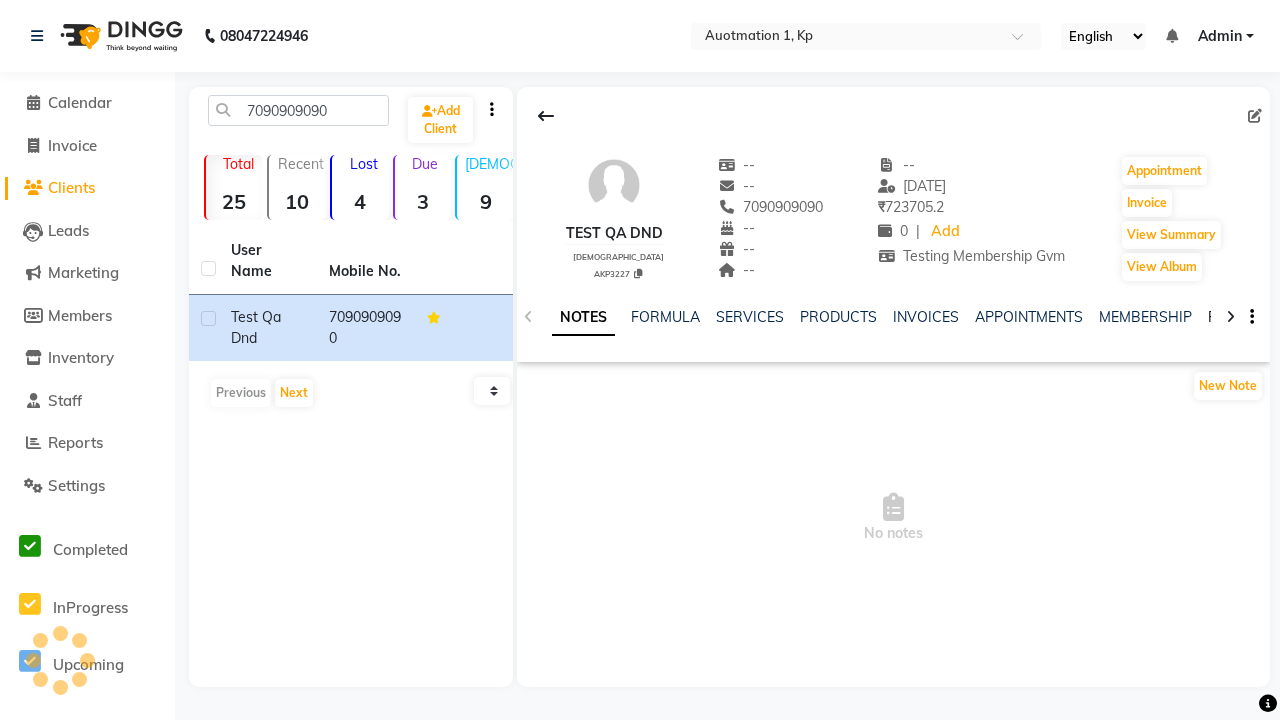 click on "PACKAGES" 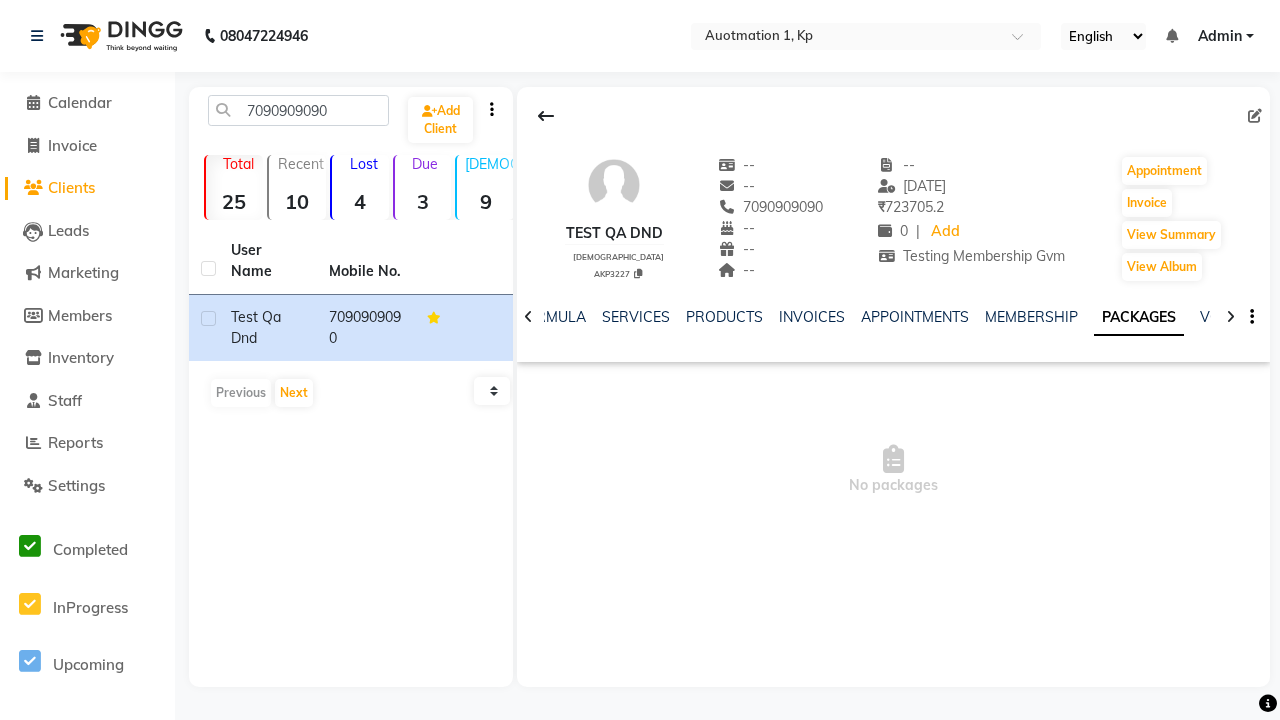 scroll, scrollTop: 0, scrollLeft: 71, axis: horizontal 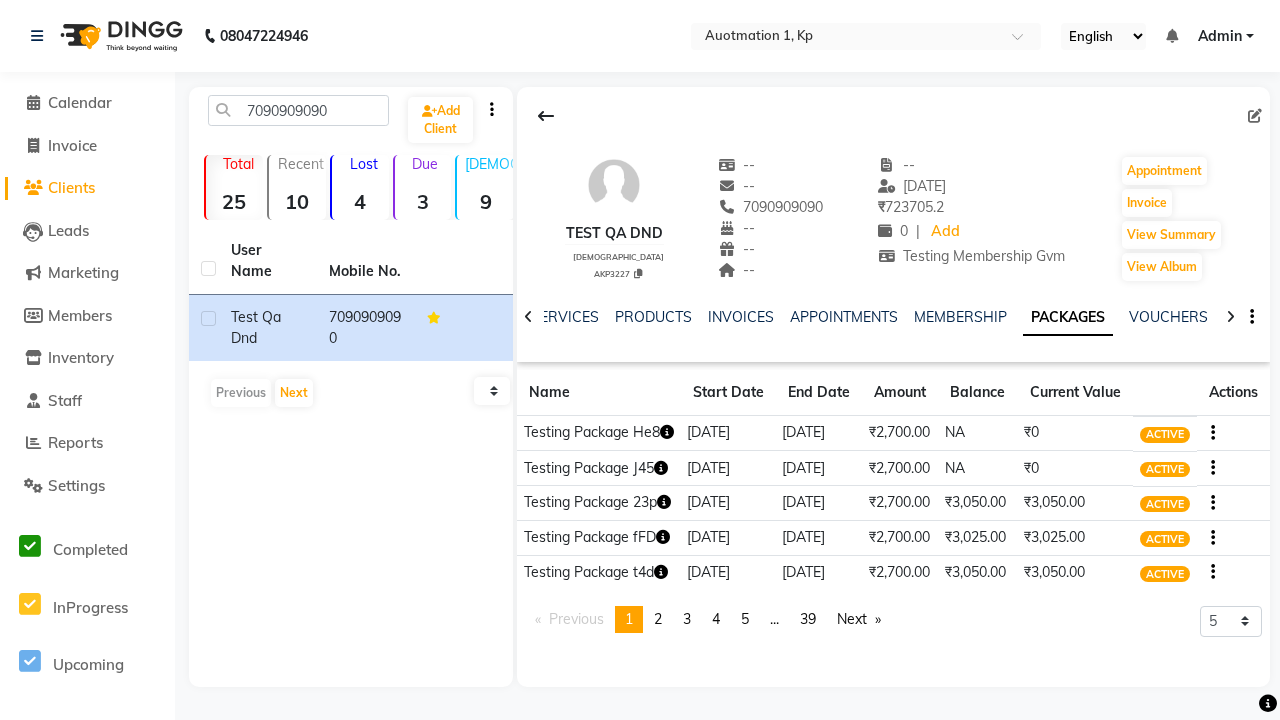 click 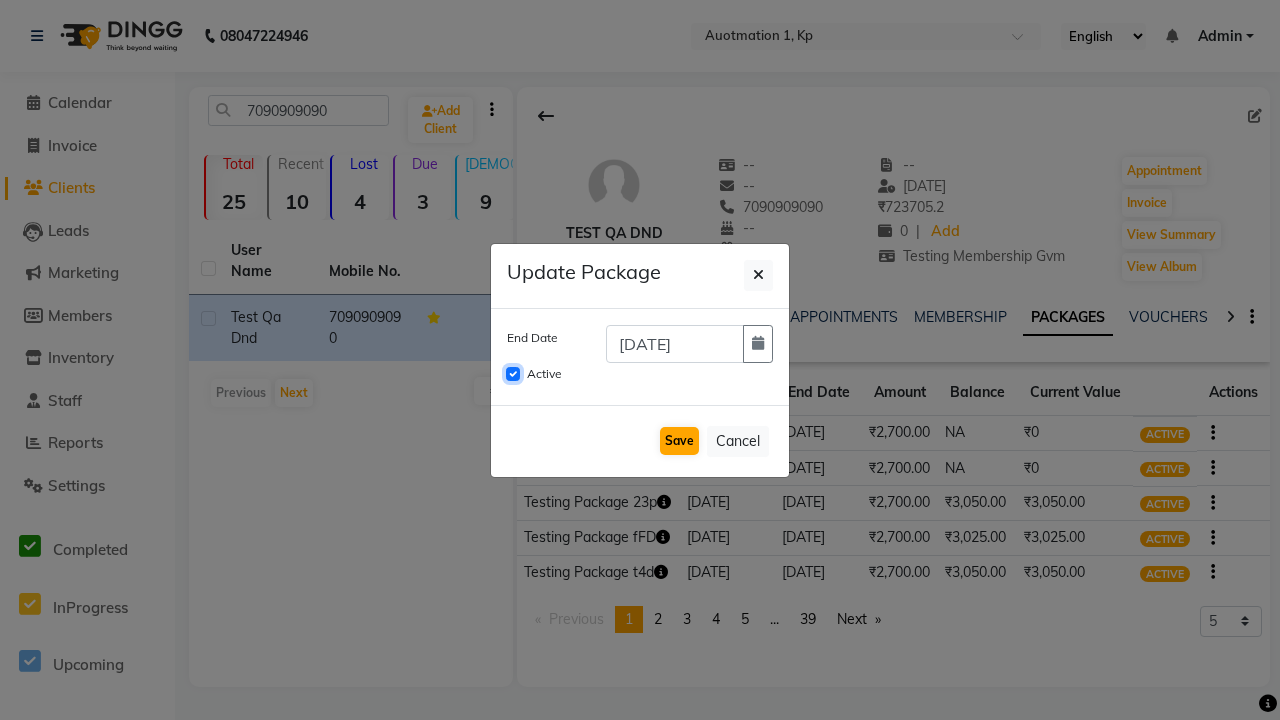 click on "Active" at bounding box center [513, 374] 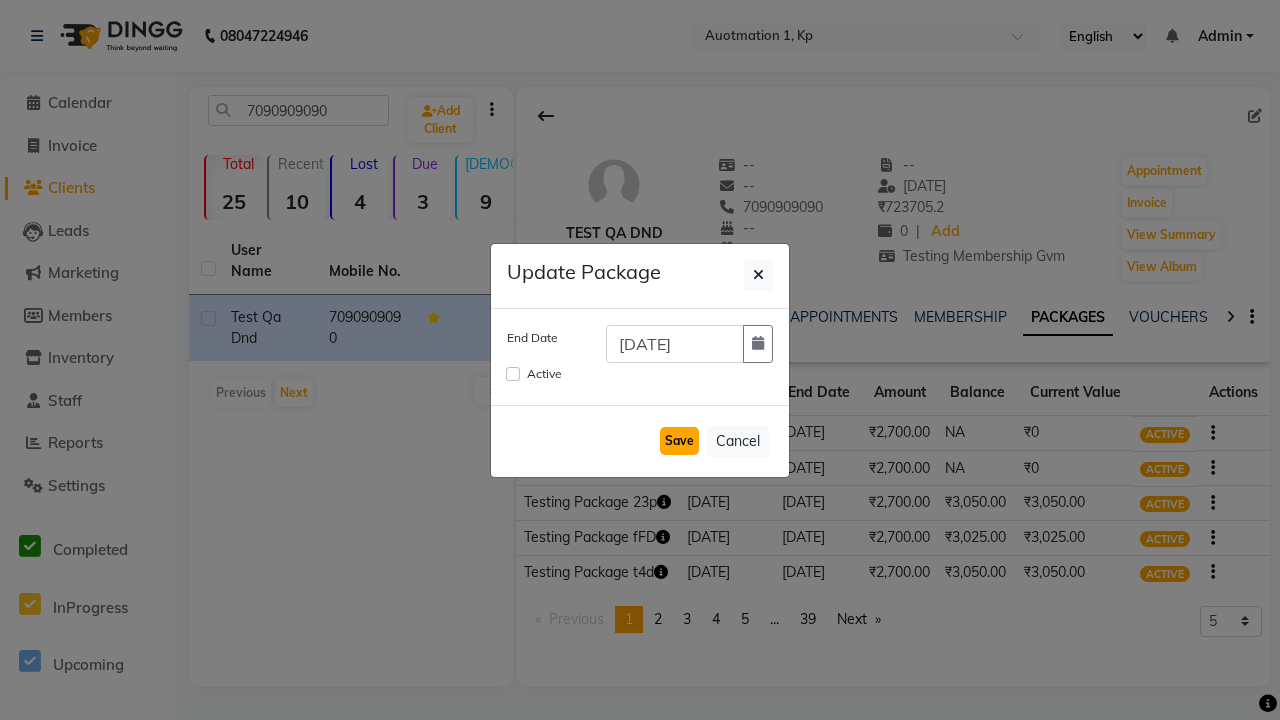 click on "Save" 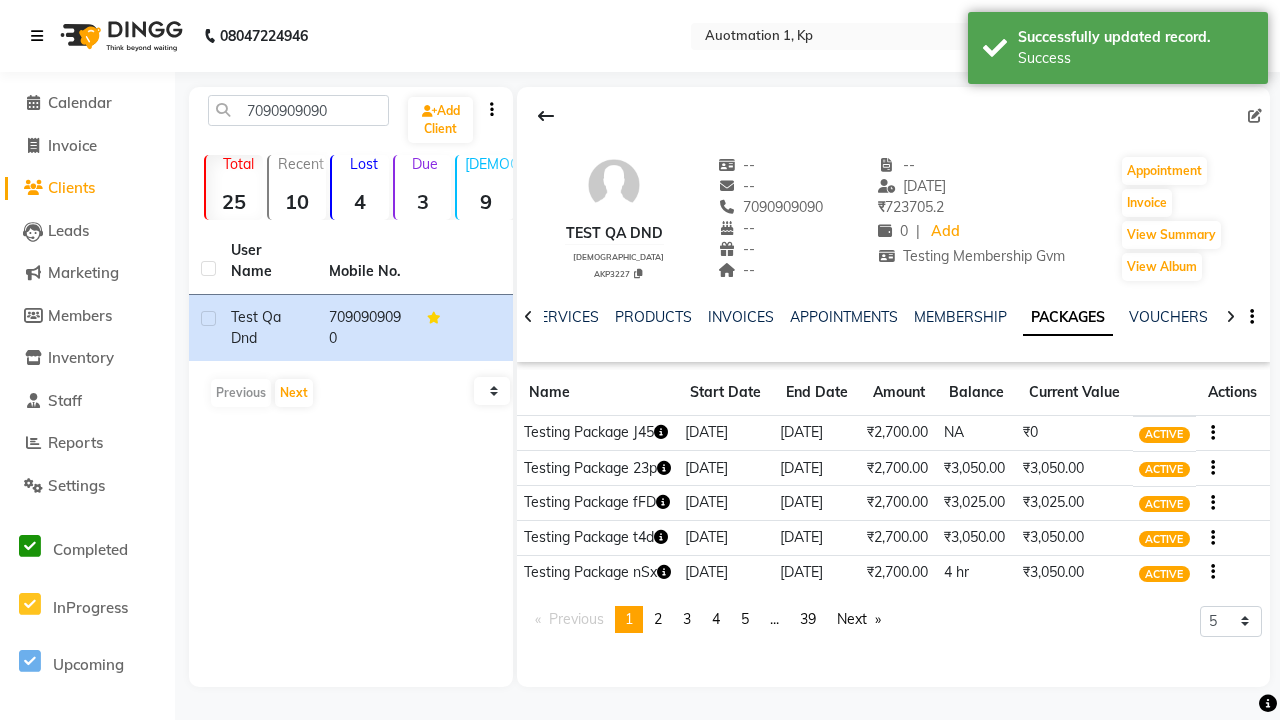 click on "Success" at bounding box center (1135, 58) 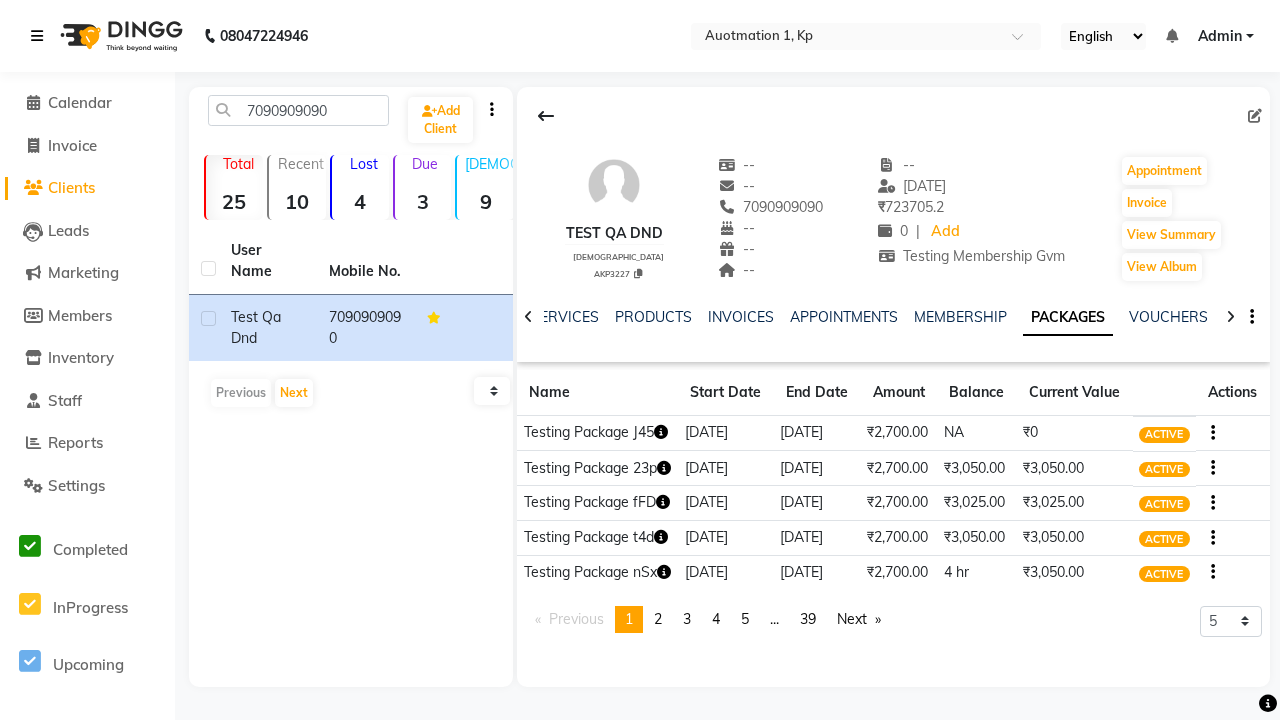 click at bounding box center [37, 36] 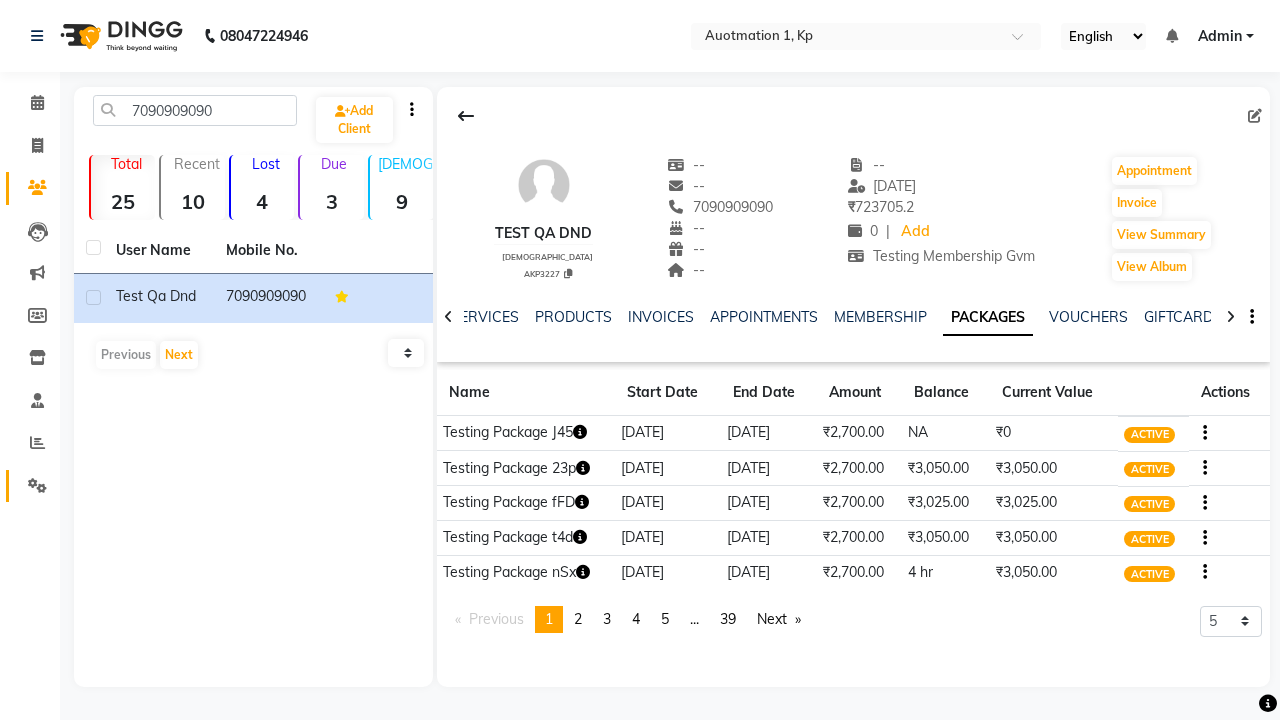click 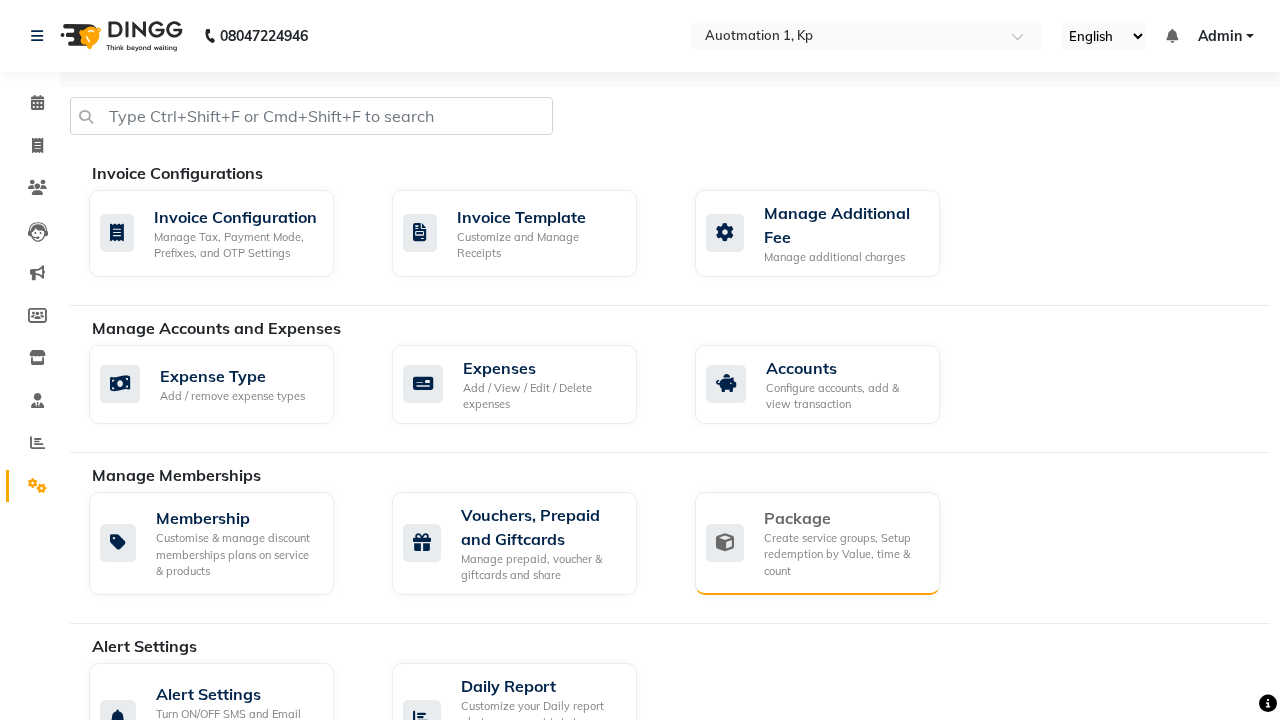 click on "Package" 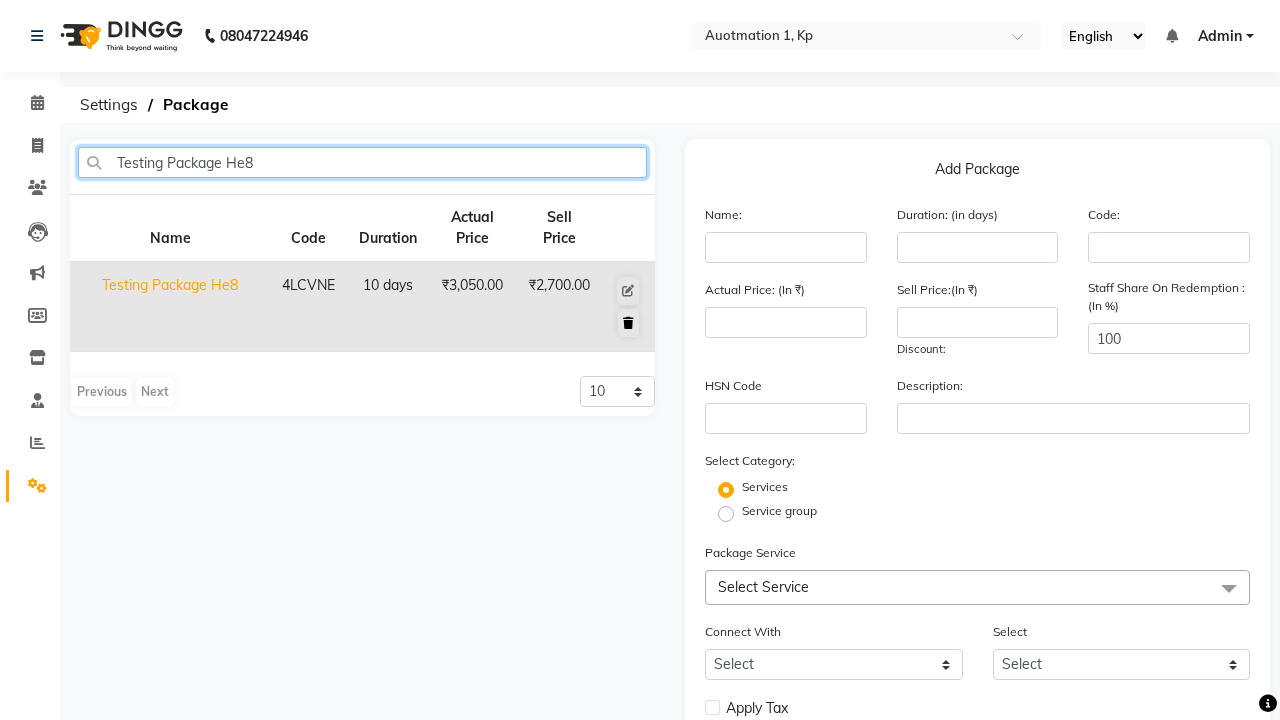 type on "Testing Package He8" 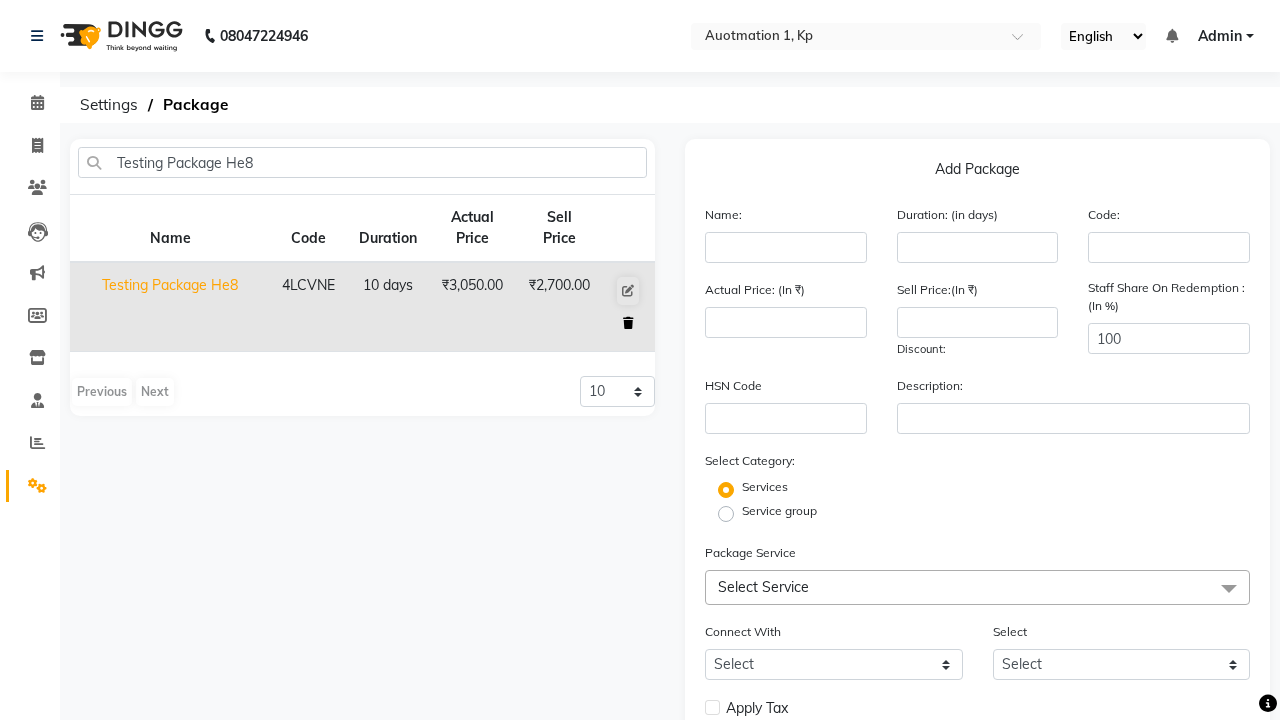 click 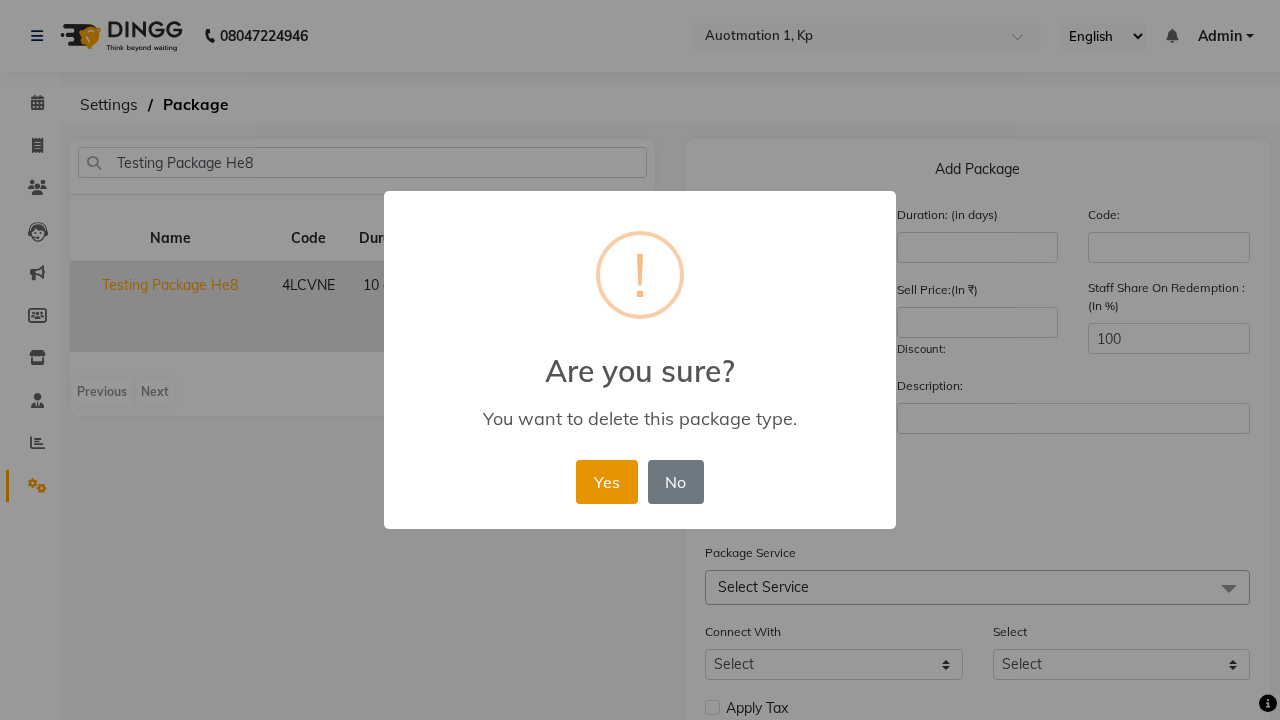 click on "Yes" at bounding box center [606, 482] 